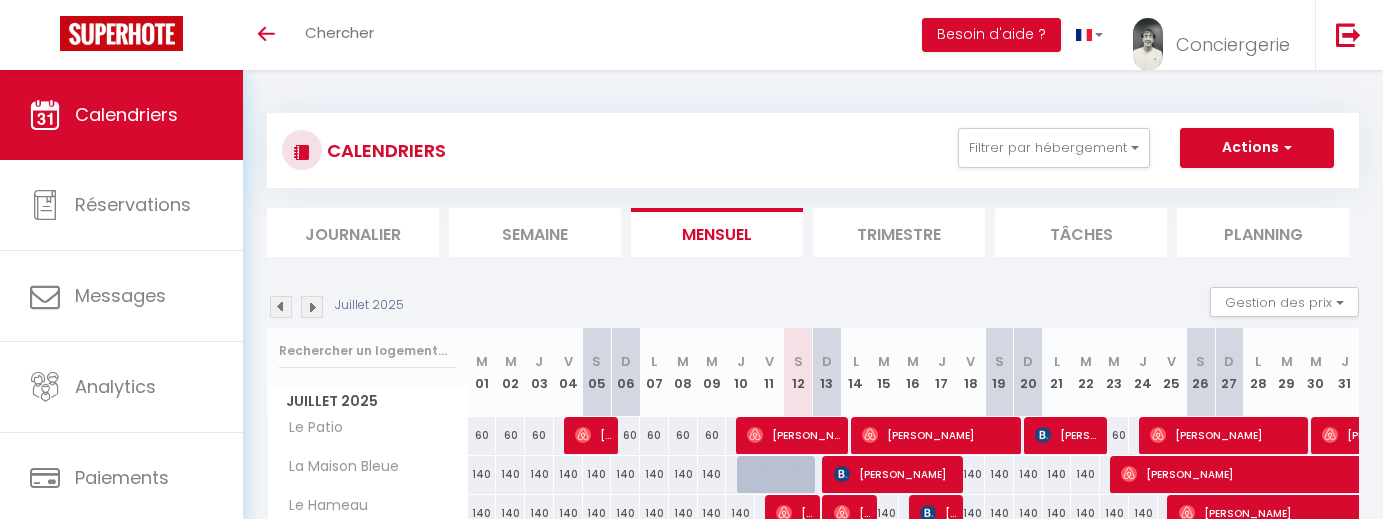 scroll, scrollTop: 0, scrollLeft: 0, axis: both 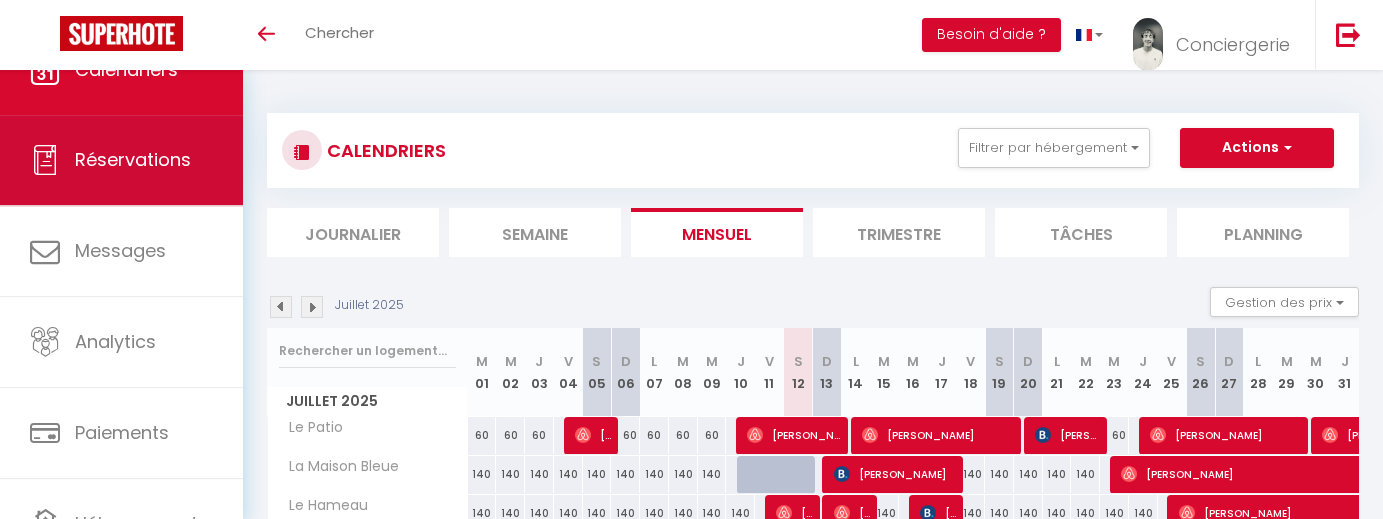 click on "Réservations" at bounding box center [133, 159] 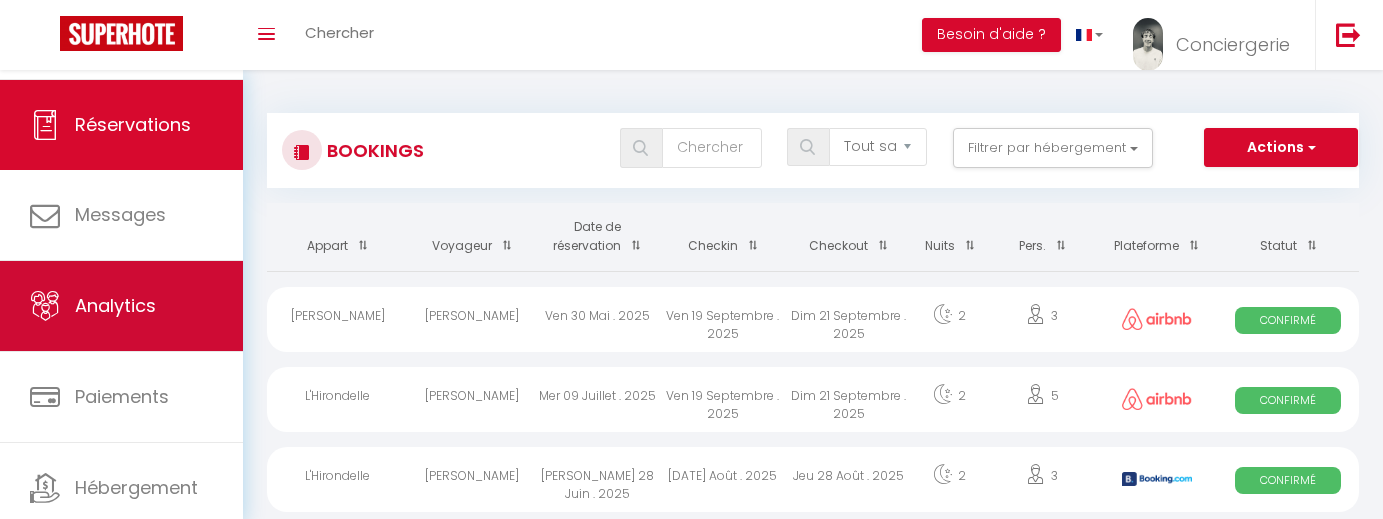 scroll, scrollTop: 107, scrollLeft: 0, axis: vertical 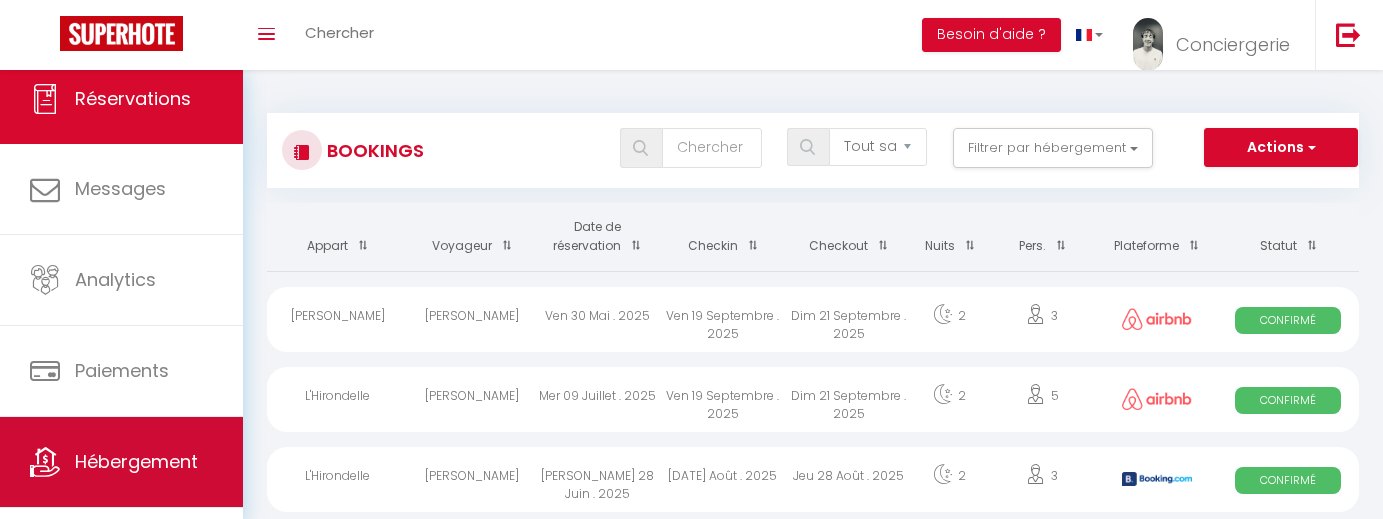 click on "Hébergement" at bounding box center (136, 461) 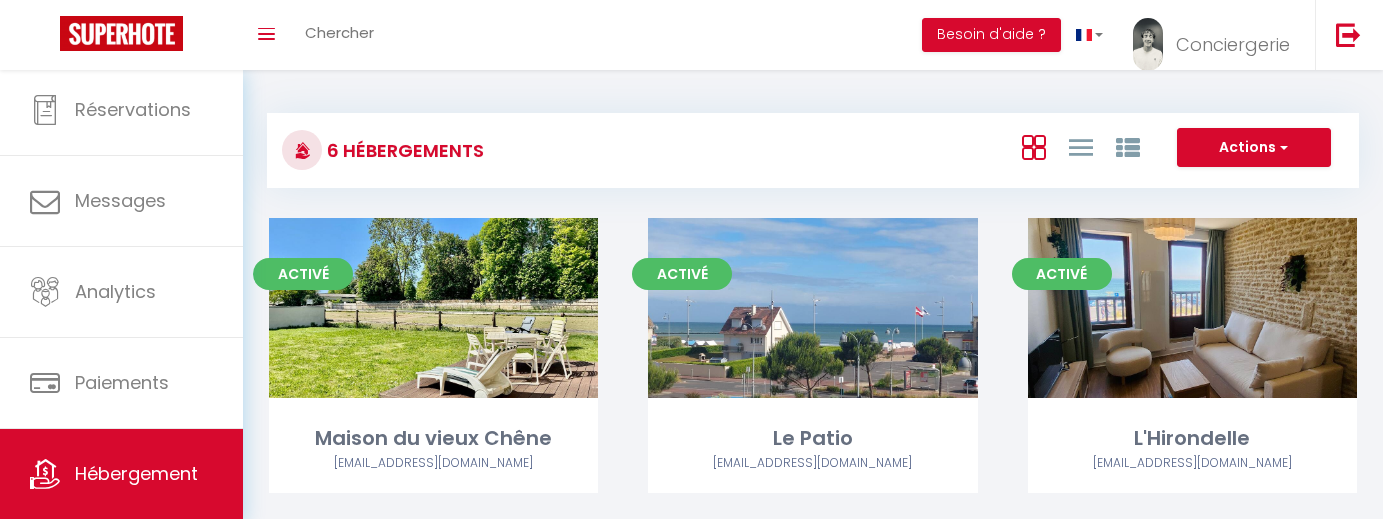 scroll, scrollTop: 0, scrollLeft: 0, axis: both 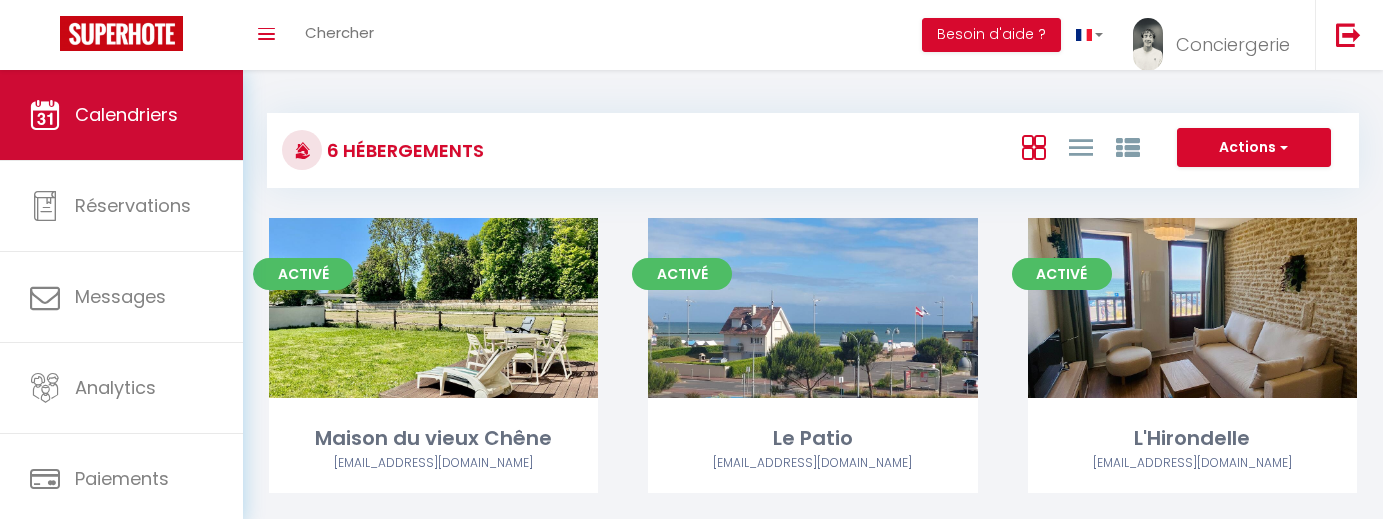 click on "Calendriers" at bounding box center (126, 114) 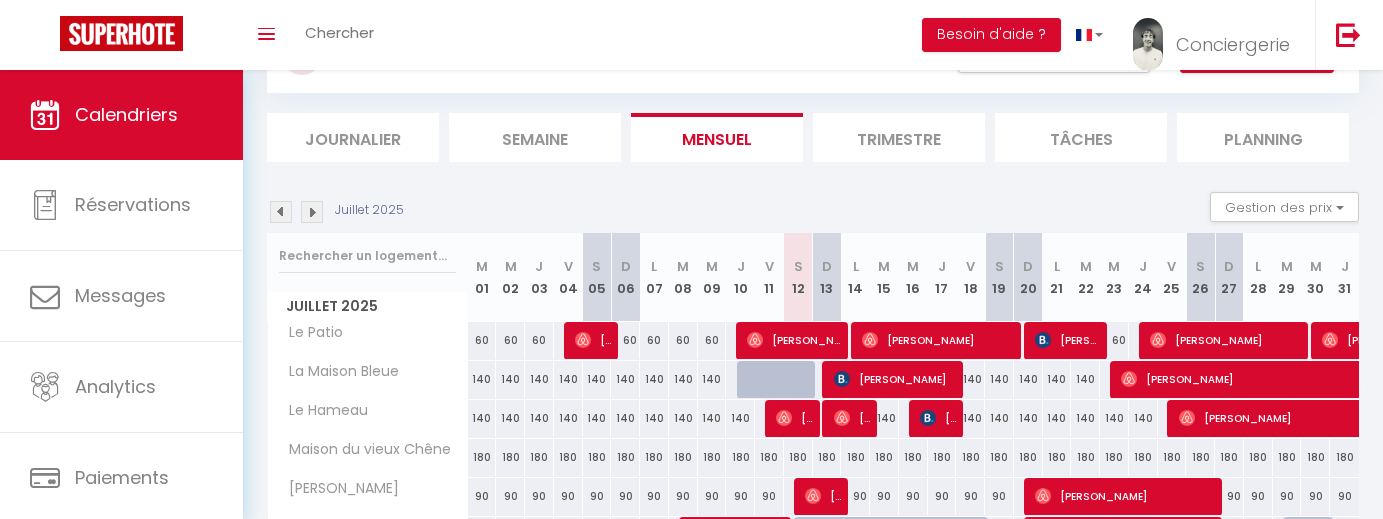 scroll, scrollTop: 186, scrollLeft: 0, axis: vertical 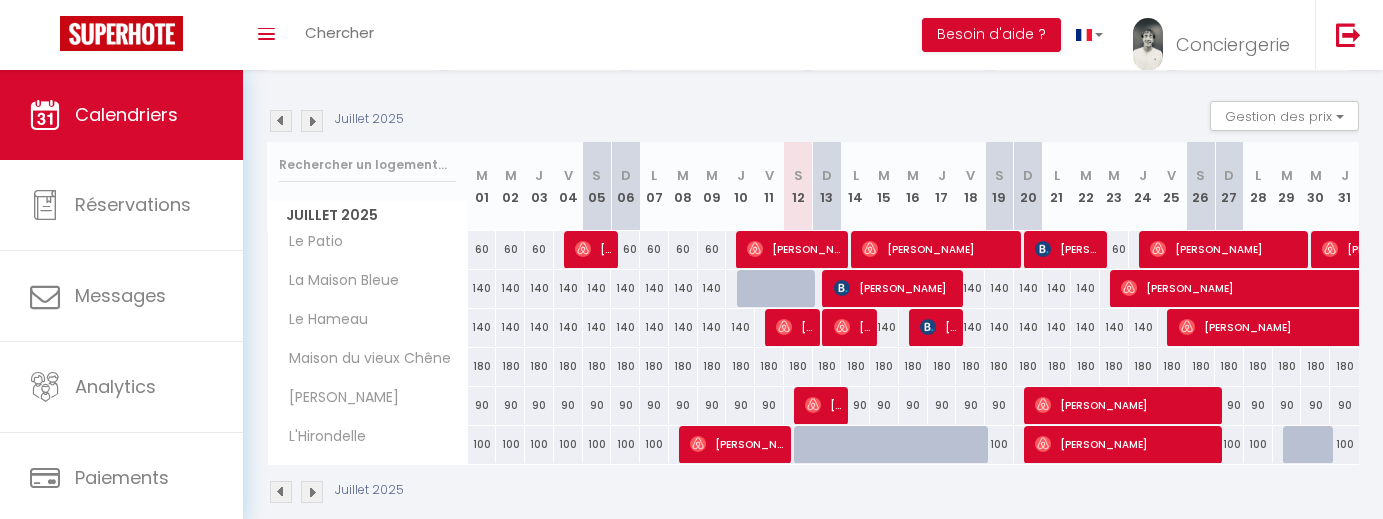 click at bounding box center [808, 445] 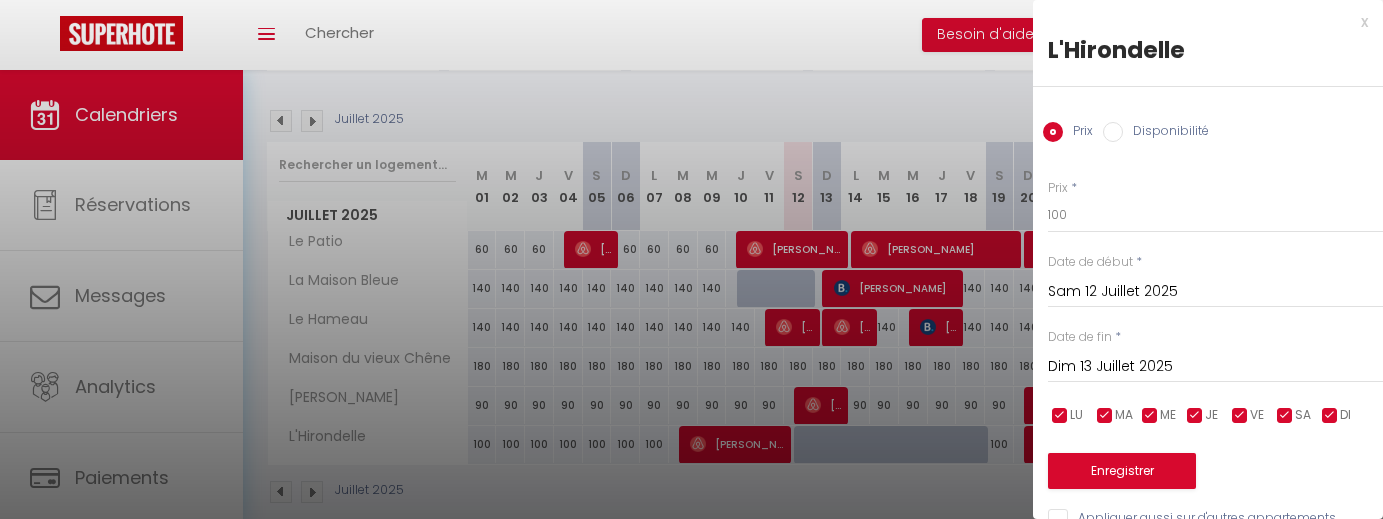 click at bounding box center [691, 259] 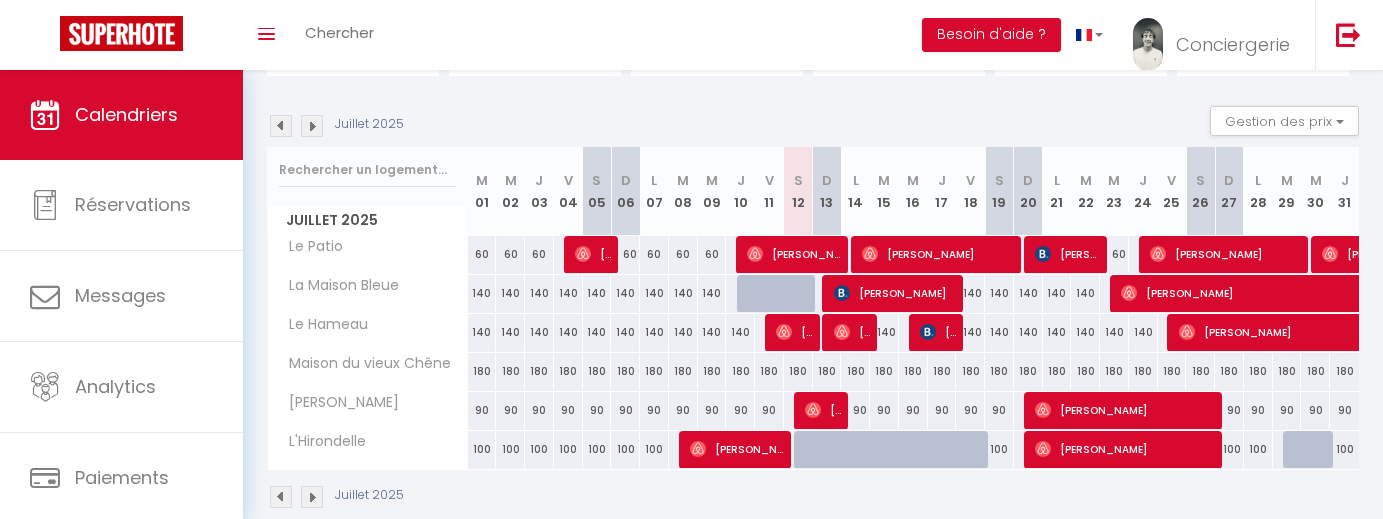 scroll, scrollTop: 174, scrollLeft: 0, axis: vertical 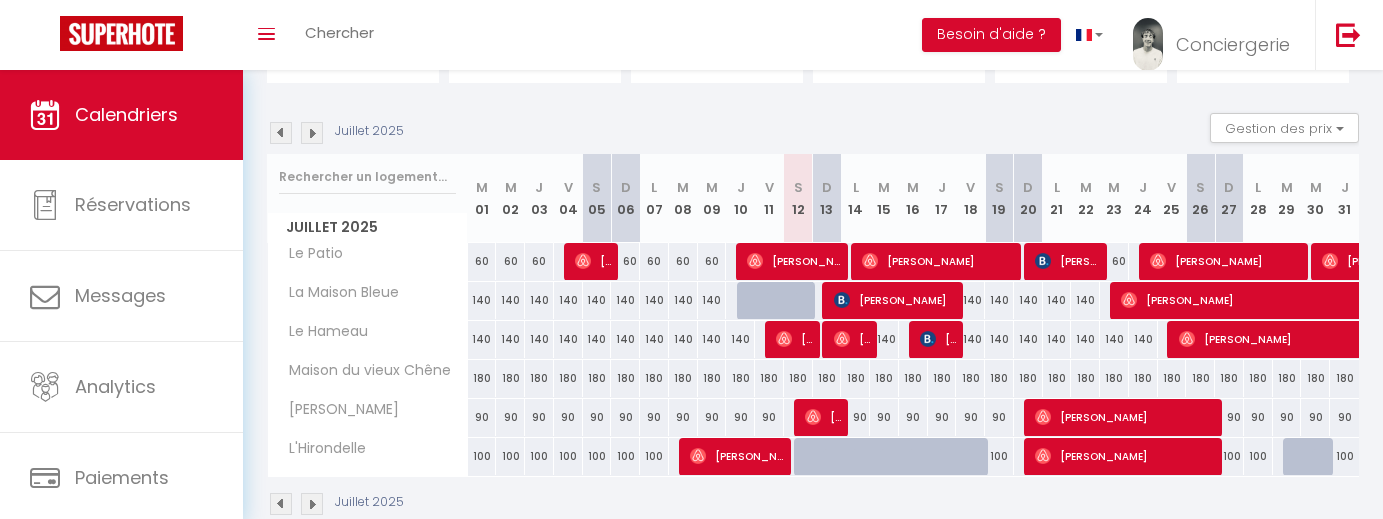 click at bounding box center (312, 133) 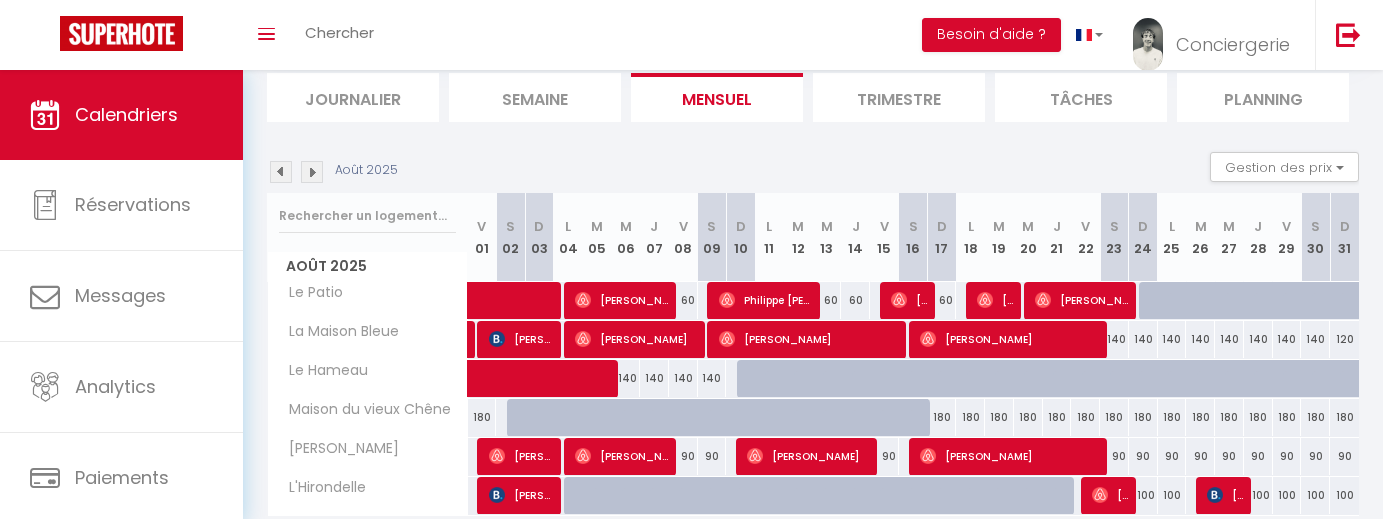 scroll, scrollTop: 138, scrollLeft: 0, axis: vertical 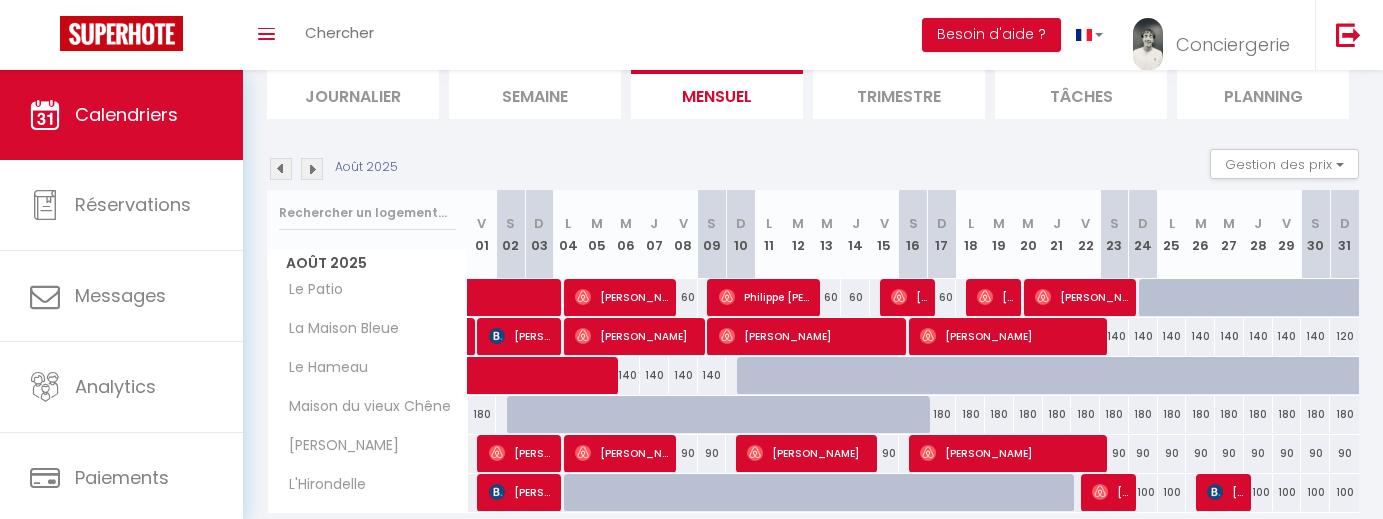 click at bounding box center [625, 415] 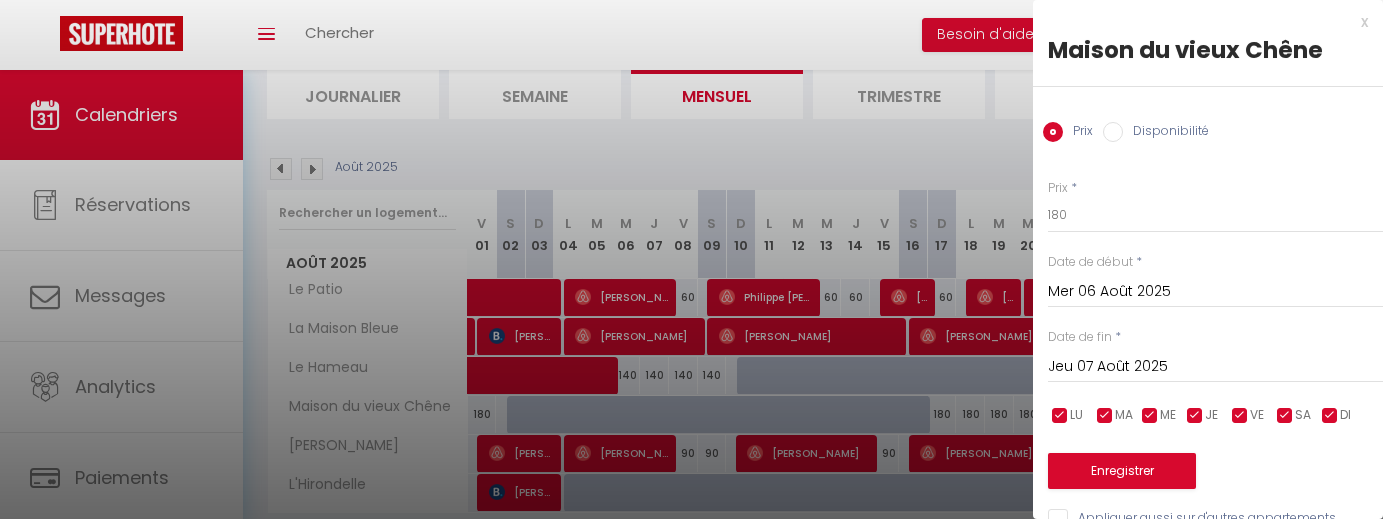 click on "Disponibilité" at bounding box center (1113, 132) 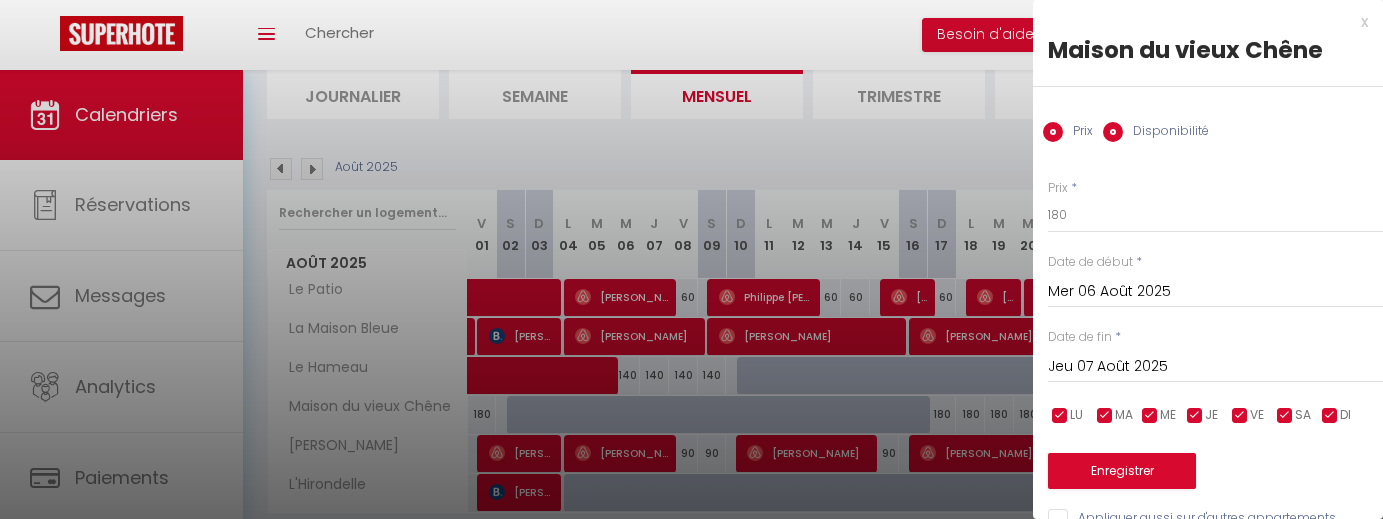 radio on "false" 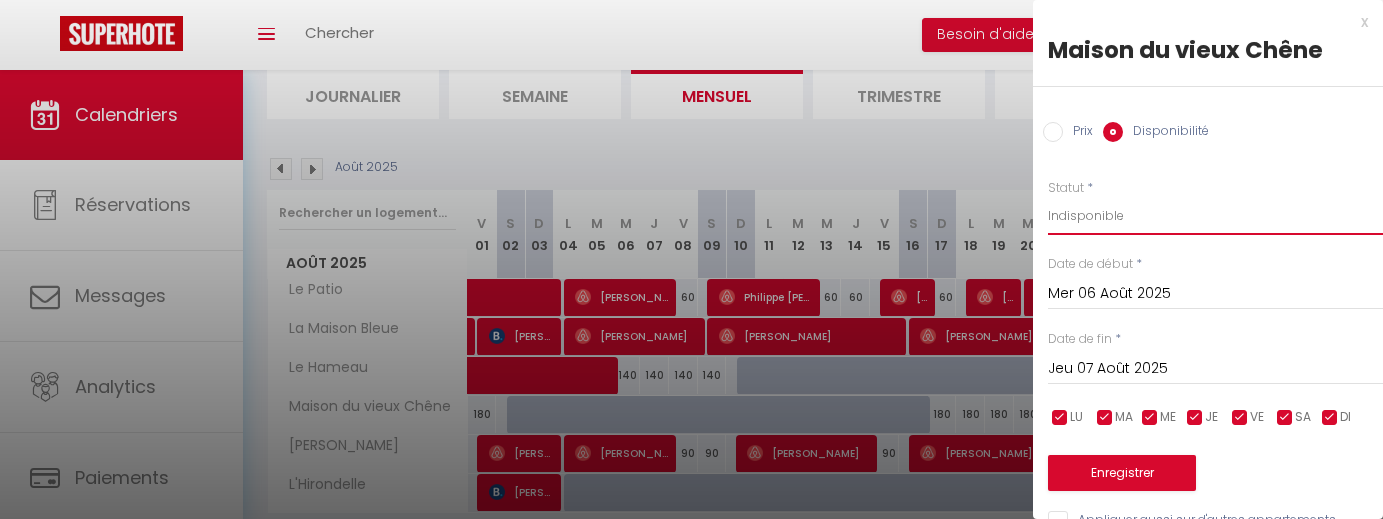 select on "1" 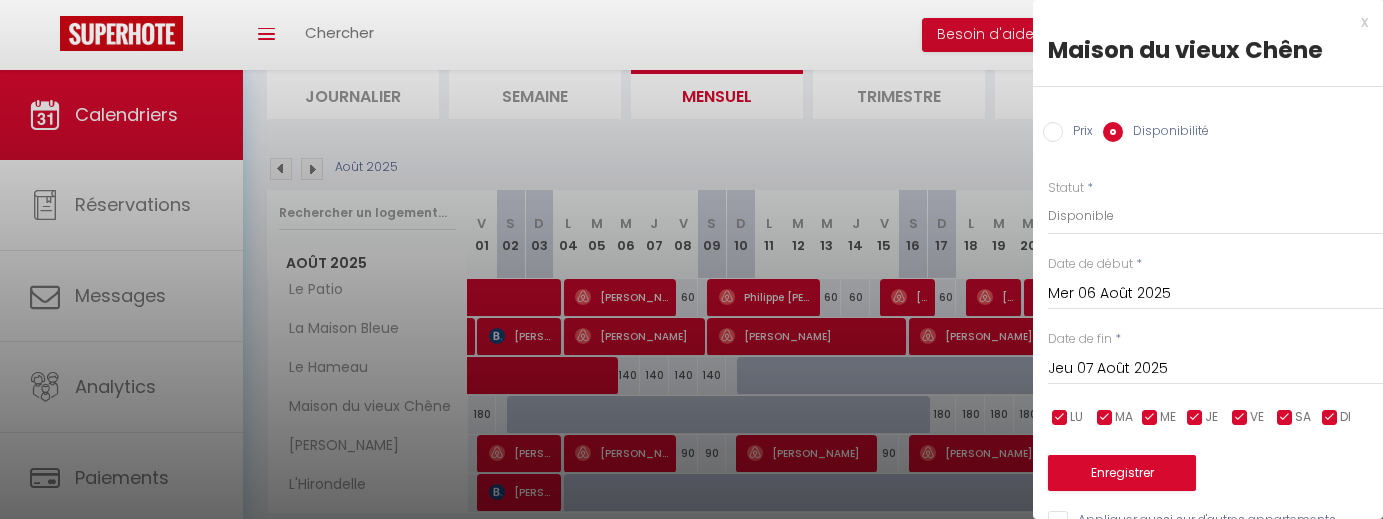 click at bounding box center [691, 259] 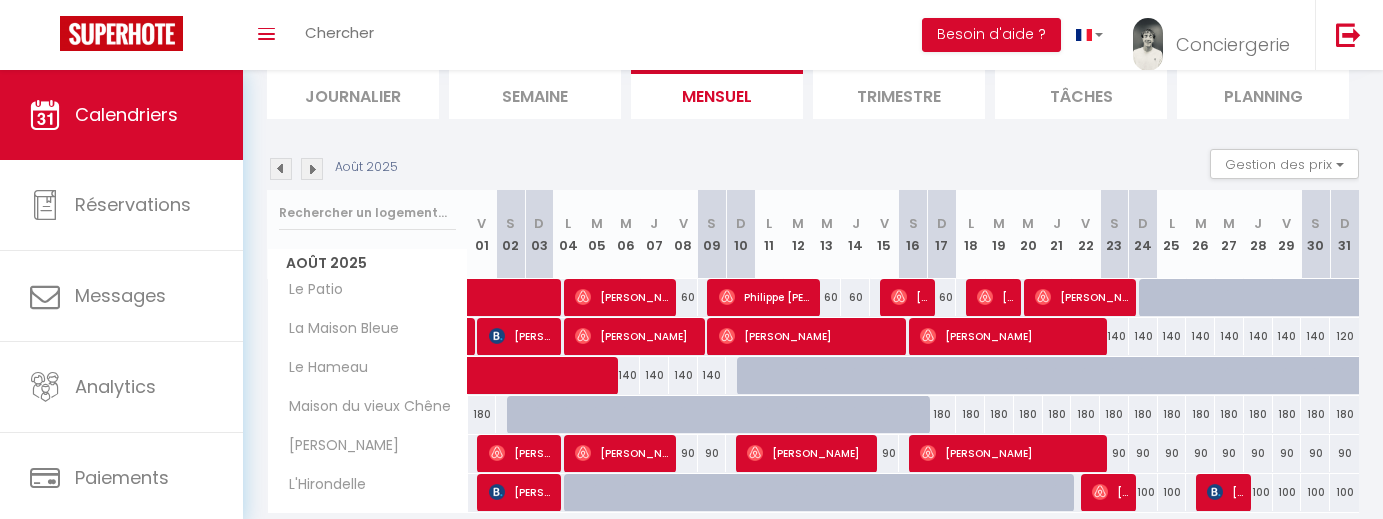 click at bounding box center [654, 415] 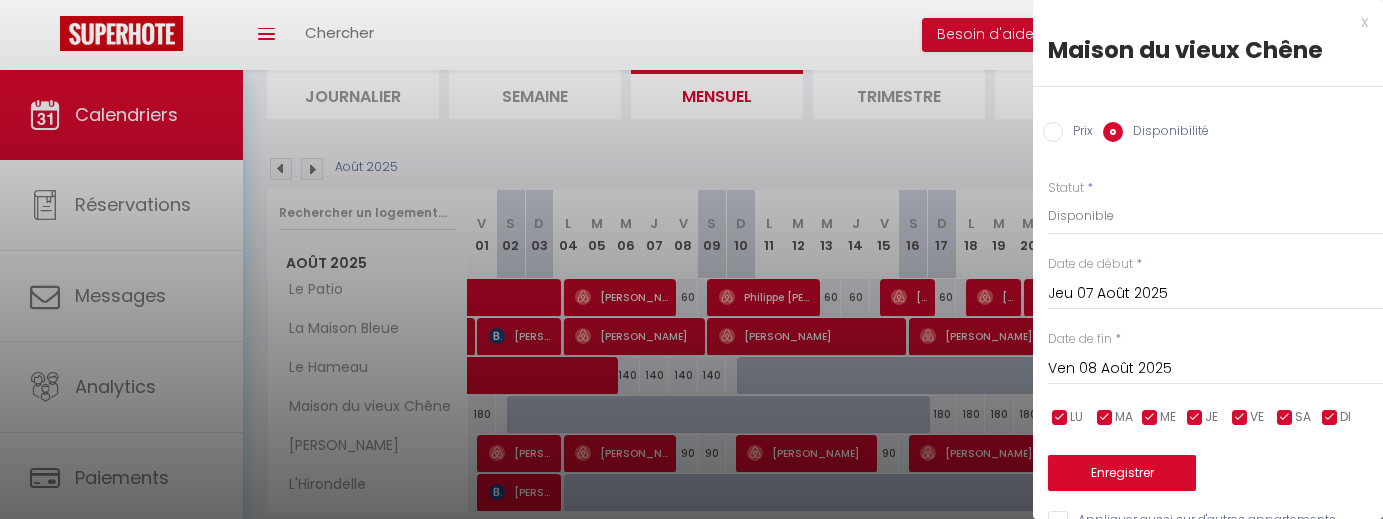 click at bounding box center (691, 259) 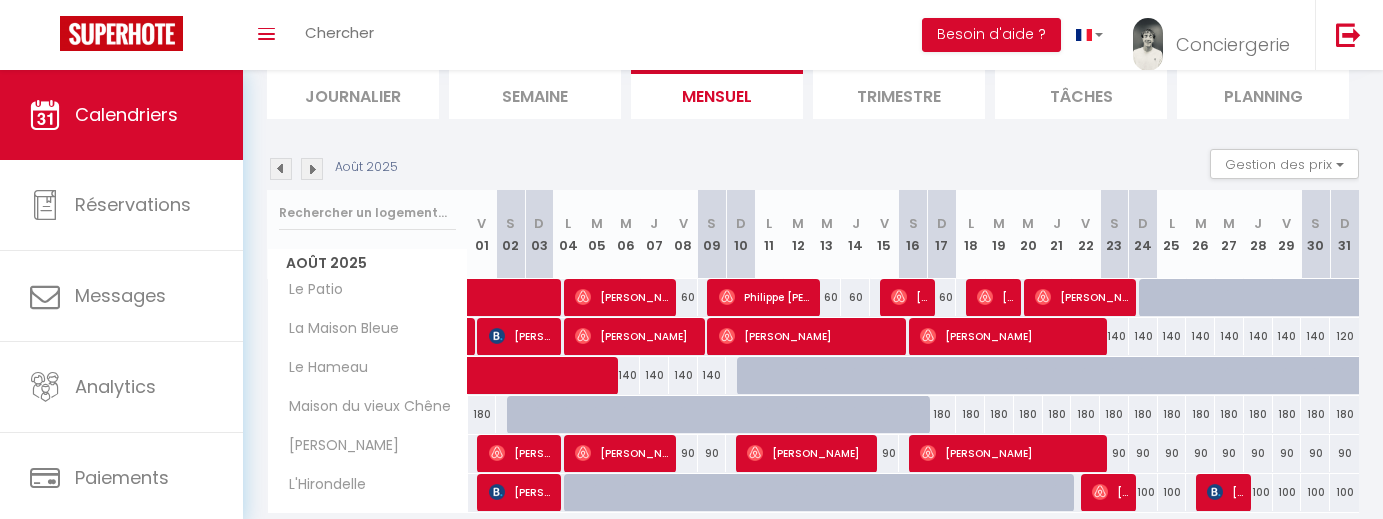 drag, startPoint x: 522, startPoint y: 406, endPoint x: 849, endPoint y: 403, distance: 327.01376 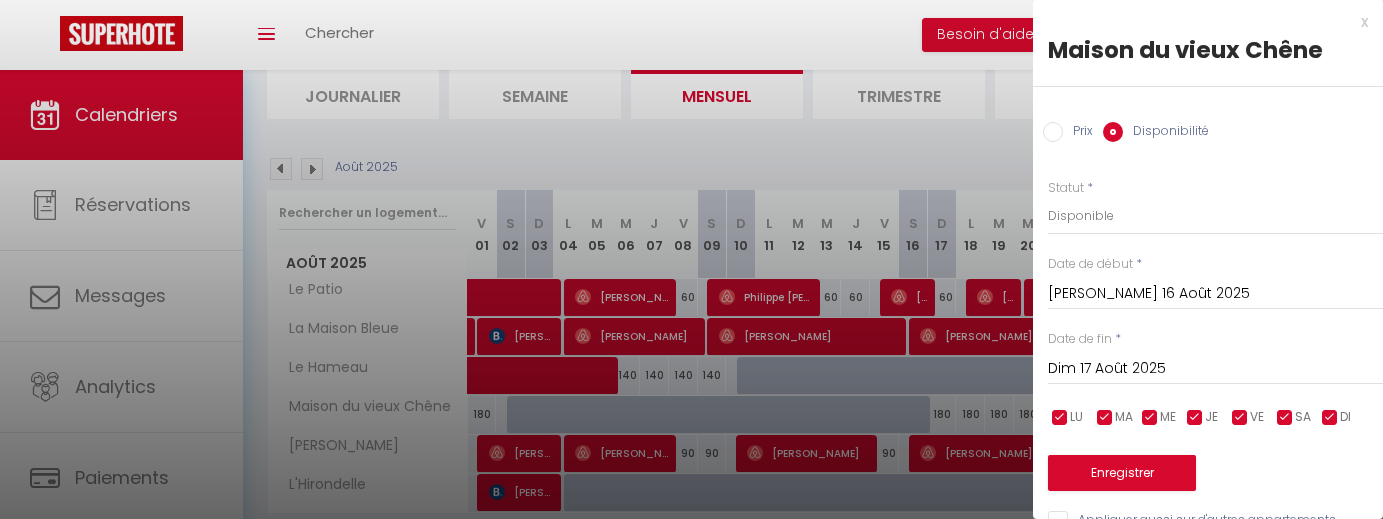 click at bounding box center [691, 259] 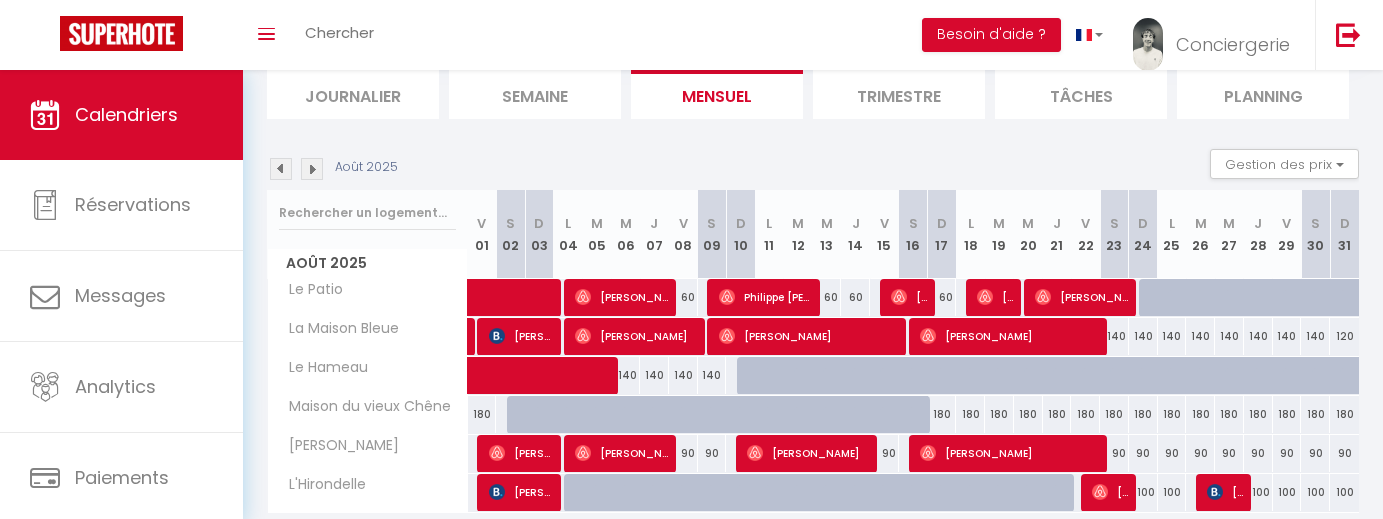 click at bounding box center (808, 426) 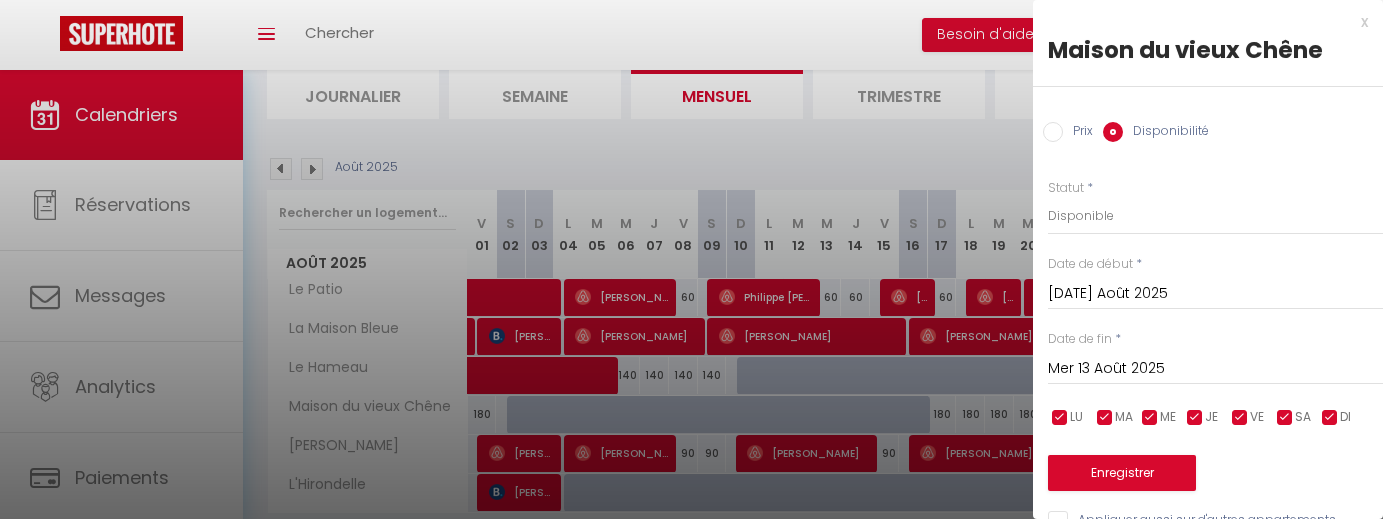 click on "[DATE] Août 2025" at bounding box center (1215, 294) 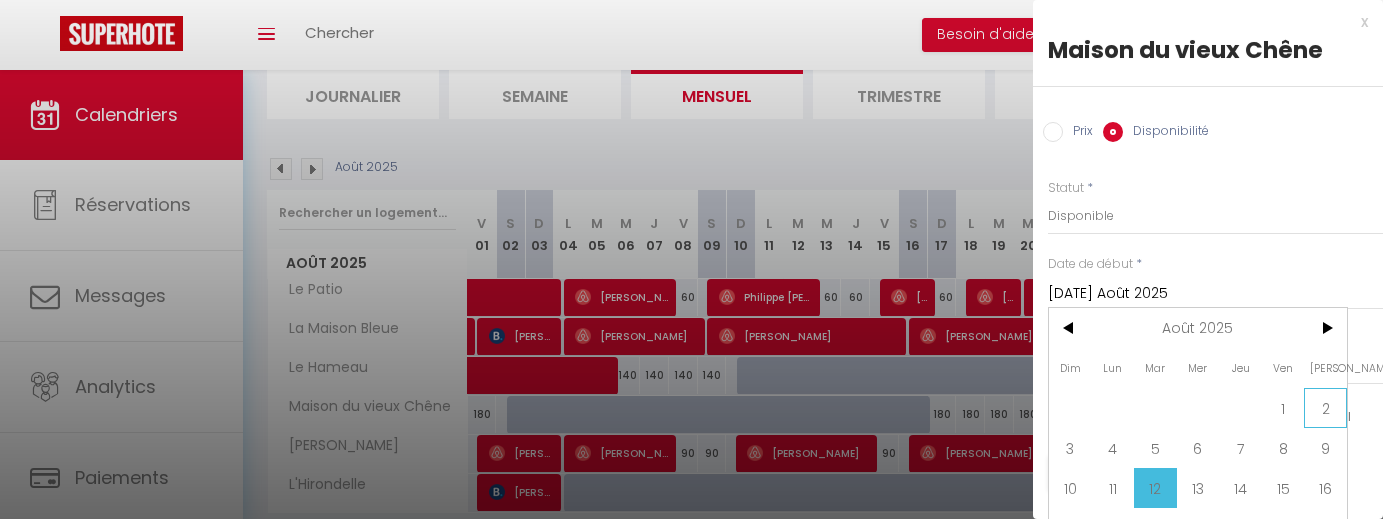 click on "2" at bounding box center (1325, 408) 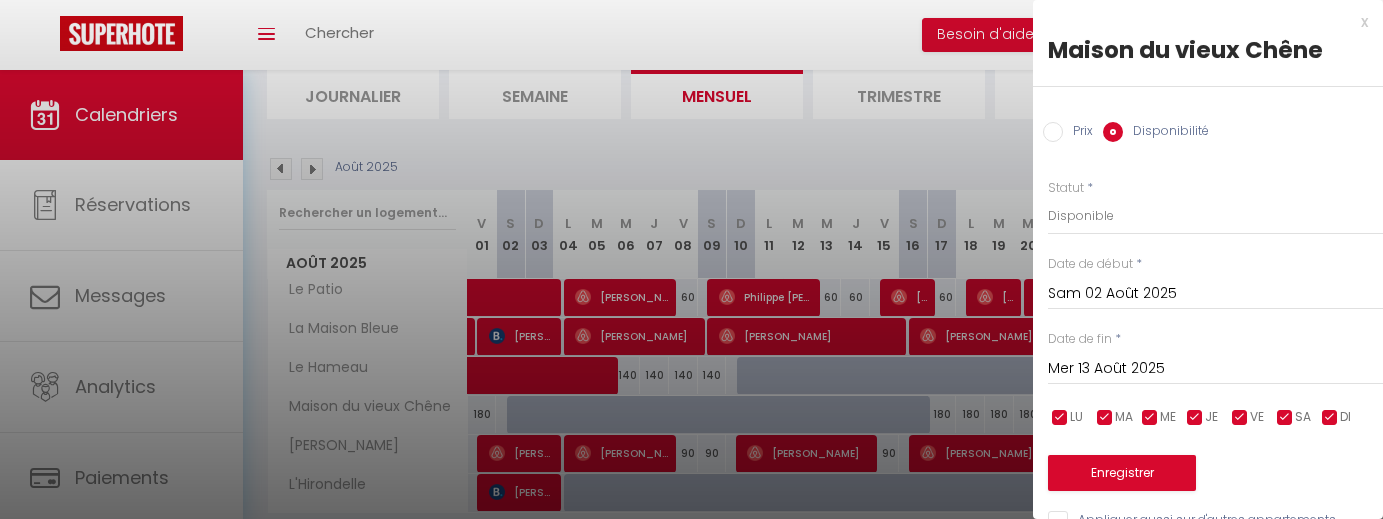 click on "Mer 13 Août 2025" at bounding box center (1215, 369) 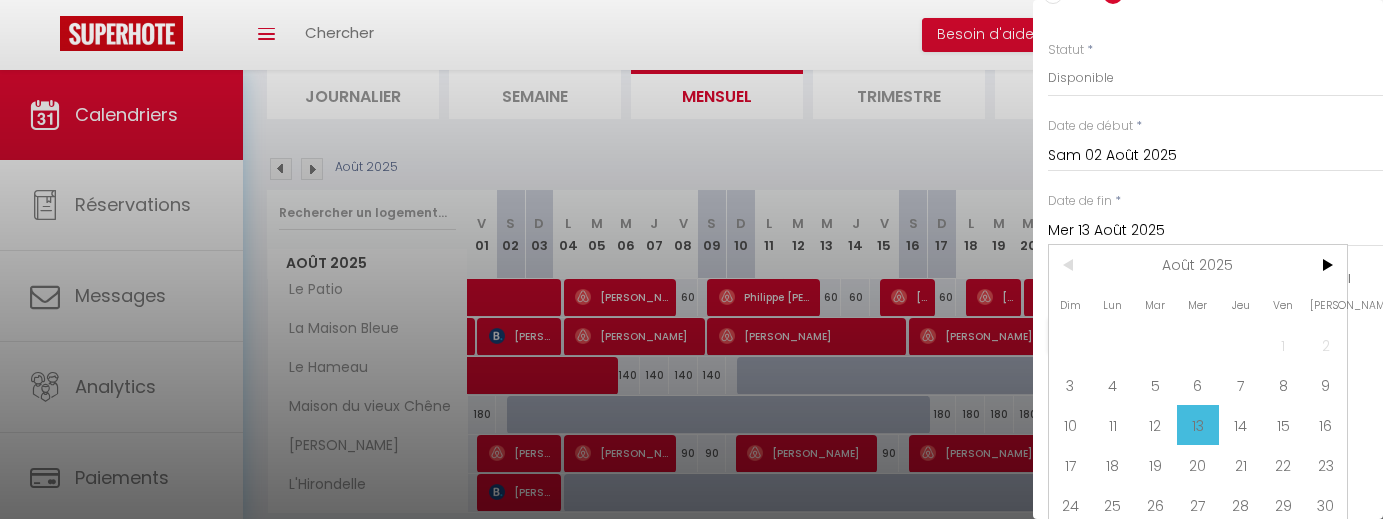 scroll, scrollTop: 158, scrollLeft: 0, axis: vertical 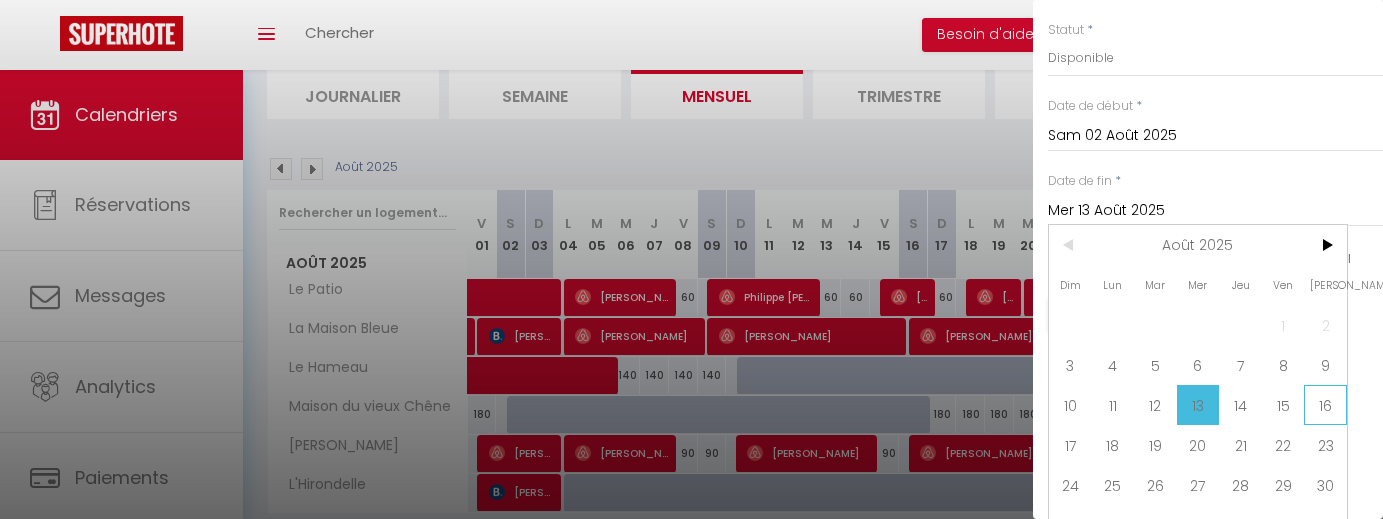 click on "16" at bounding box center [1325, 405] 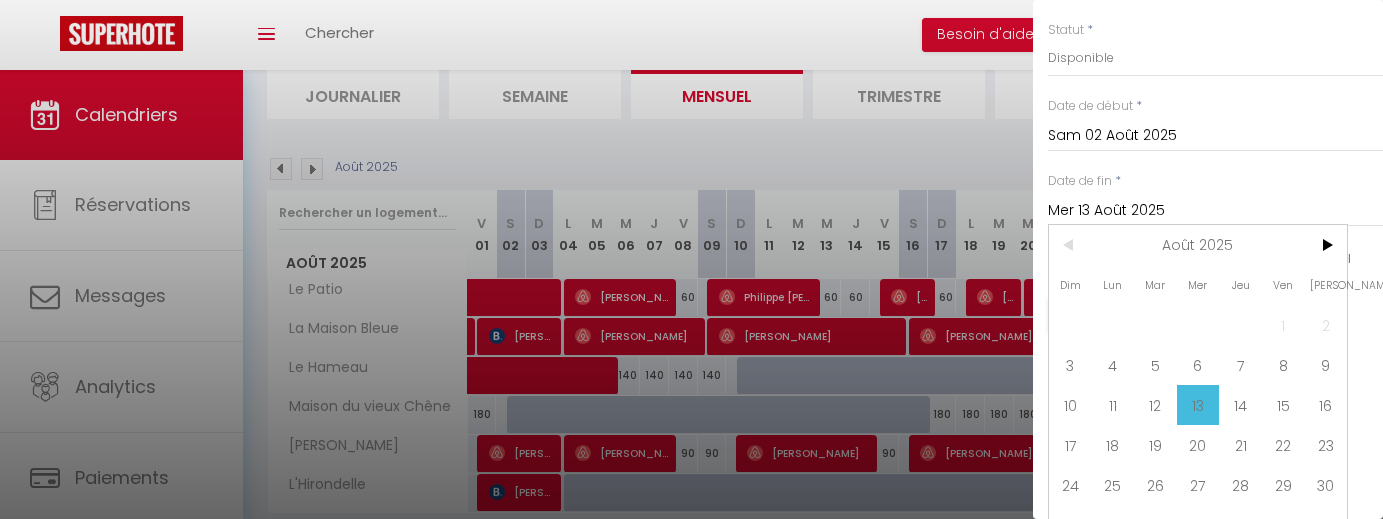 type on "[PERSON_NAME] 16 Août 2025" 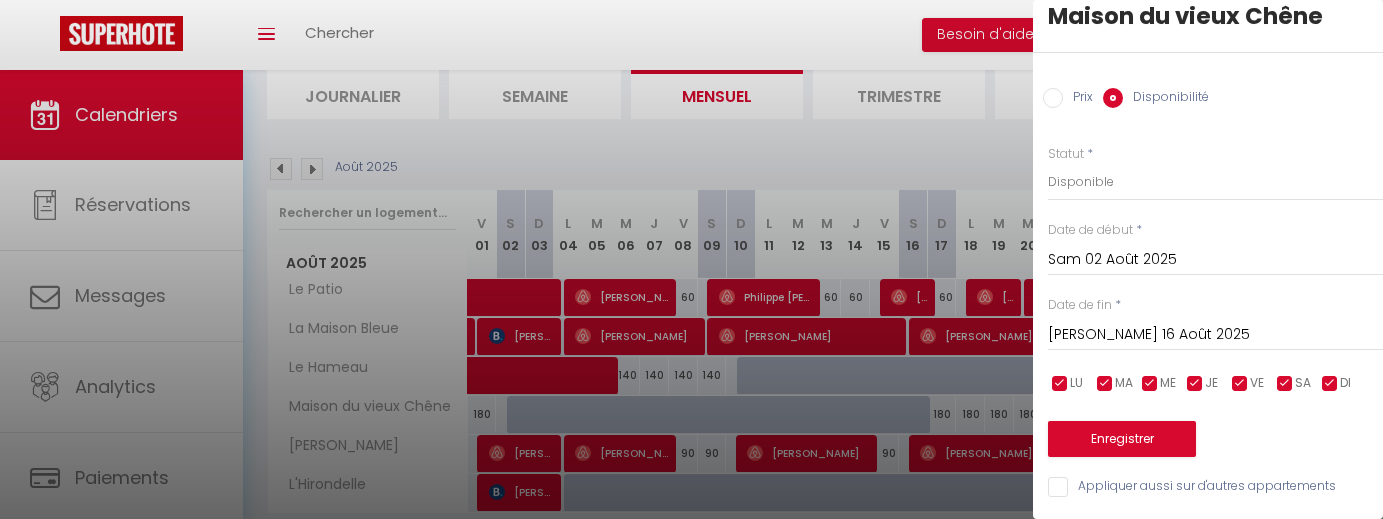 scroll, scrollTop: 30, scrollLeft: 0, axis: vertical 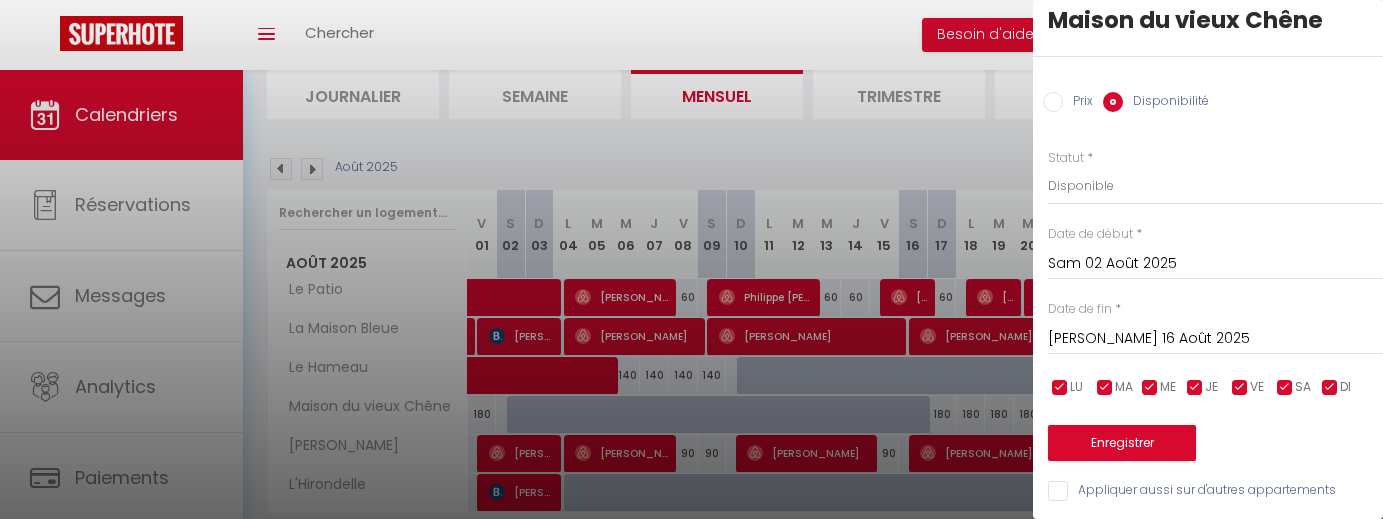 click on "Enregistrer" at bounding box center (1122, 443) 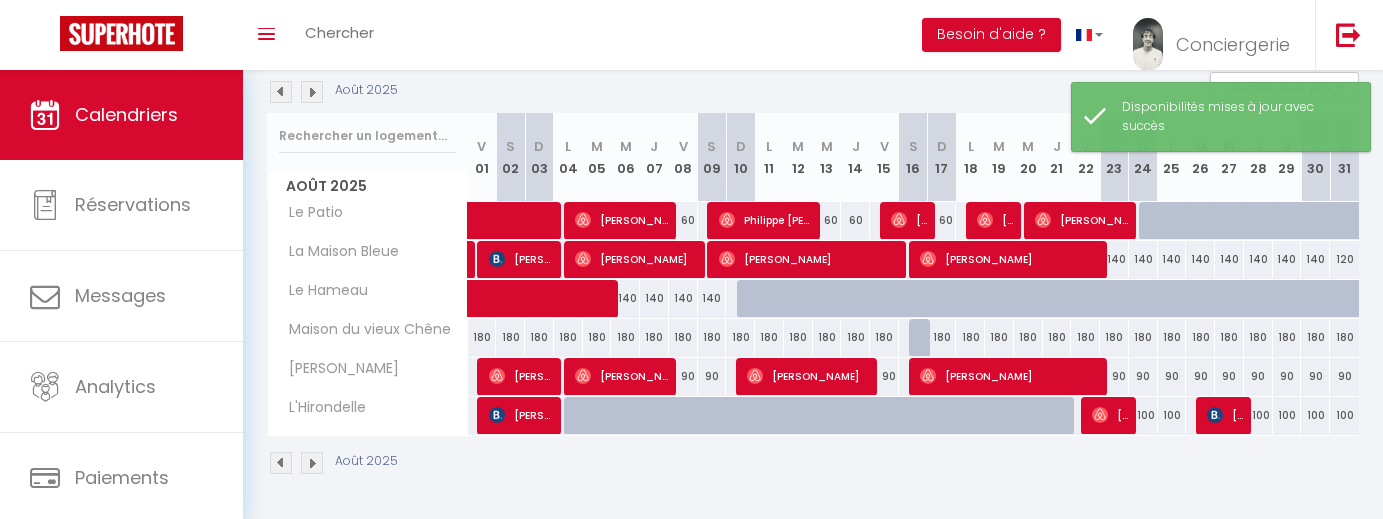 scroll, scrollTop: 213, scrollLeft: 0, axis: vertical 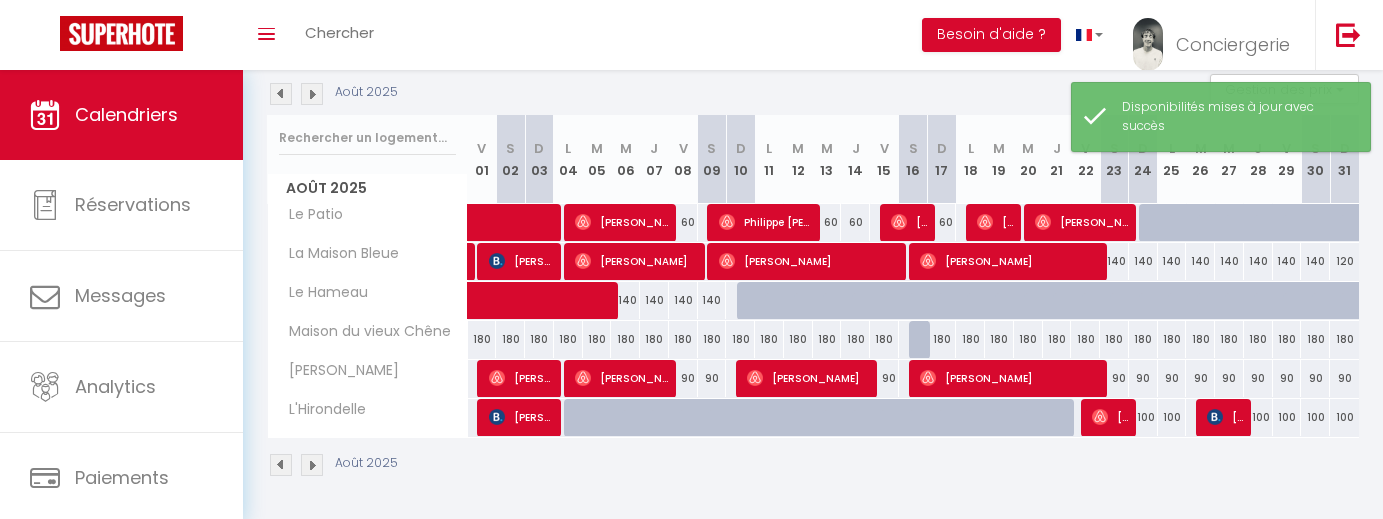 click at bounding box center (923, 340) 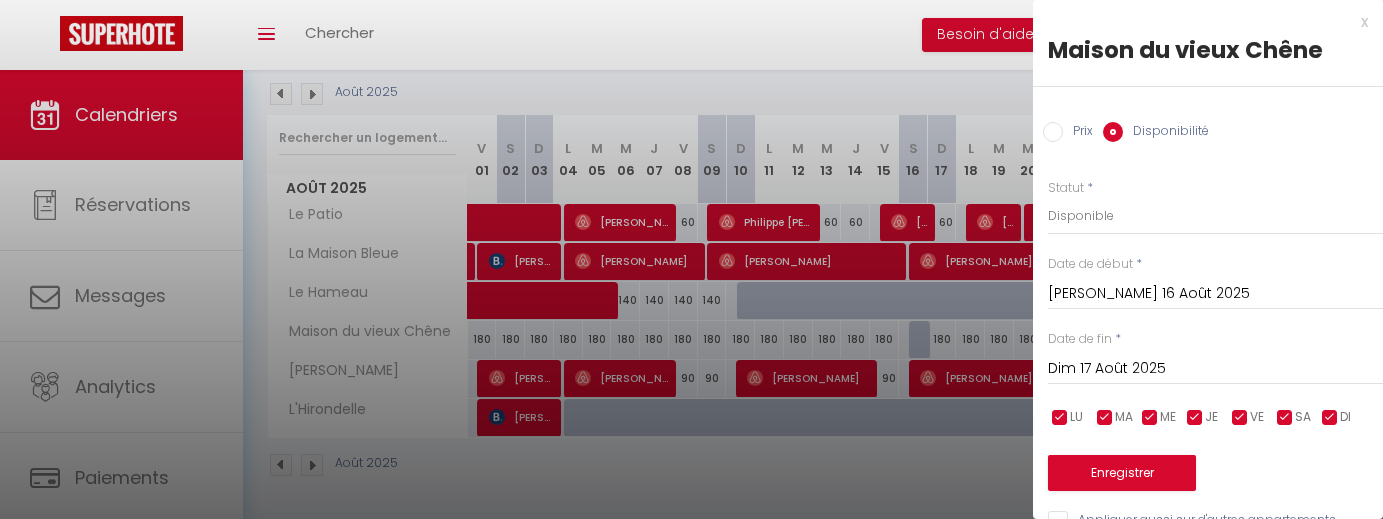 click on "Enregistrer" at bounding box center [1122, 473] 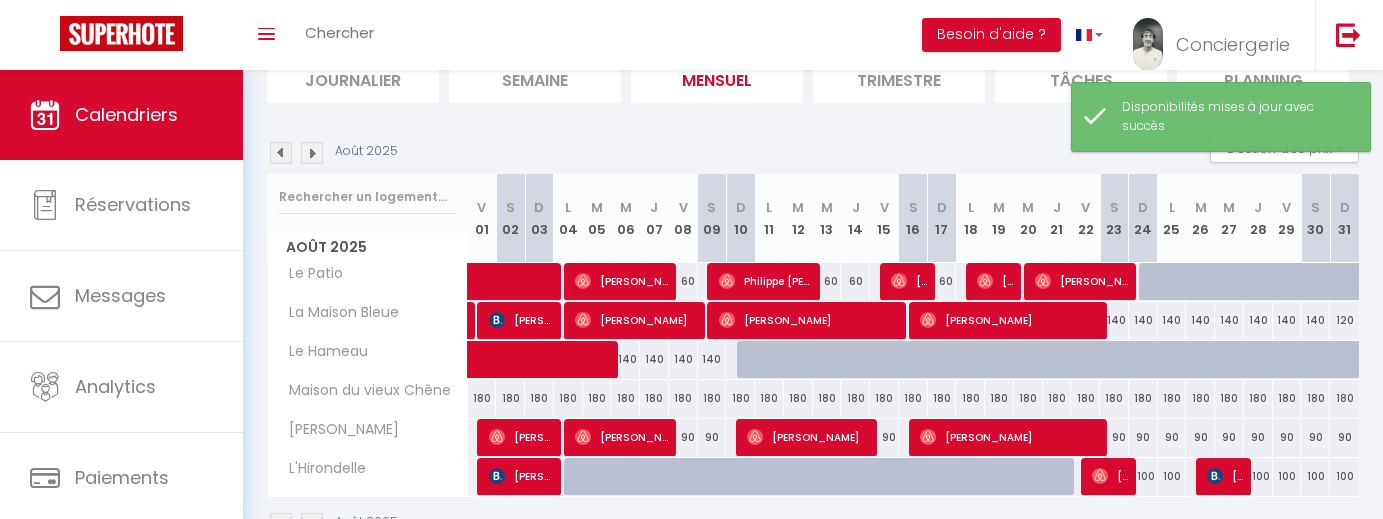 scroll, scrollTop: 197, scrollLeft: 0, axis: vertical 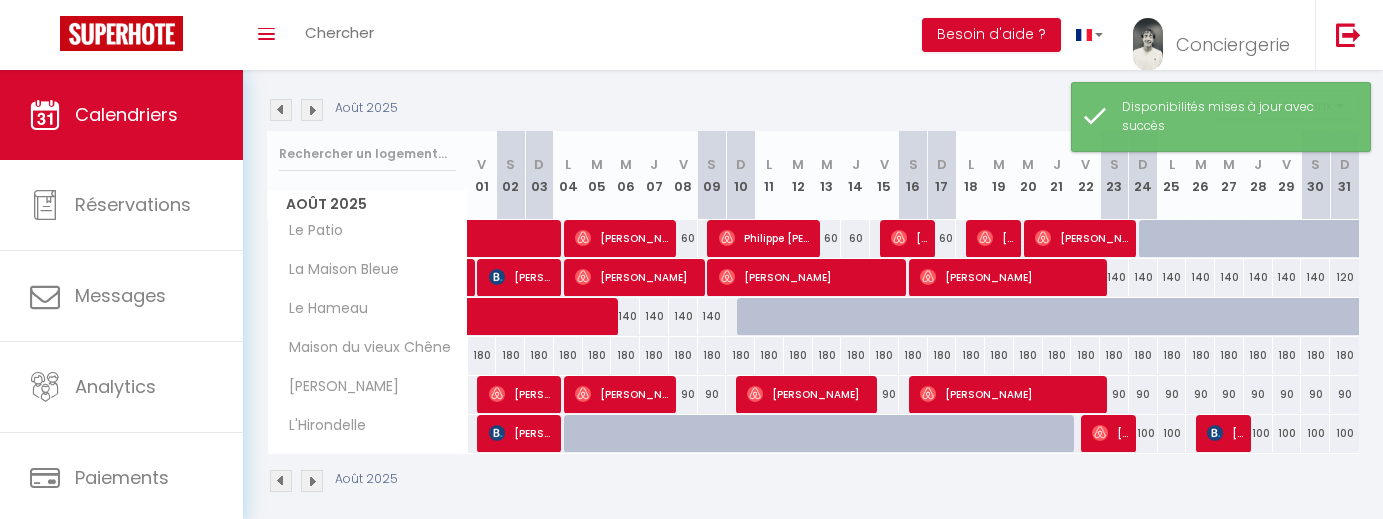 click at bounding box center [281, 110] 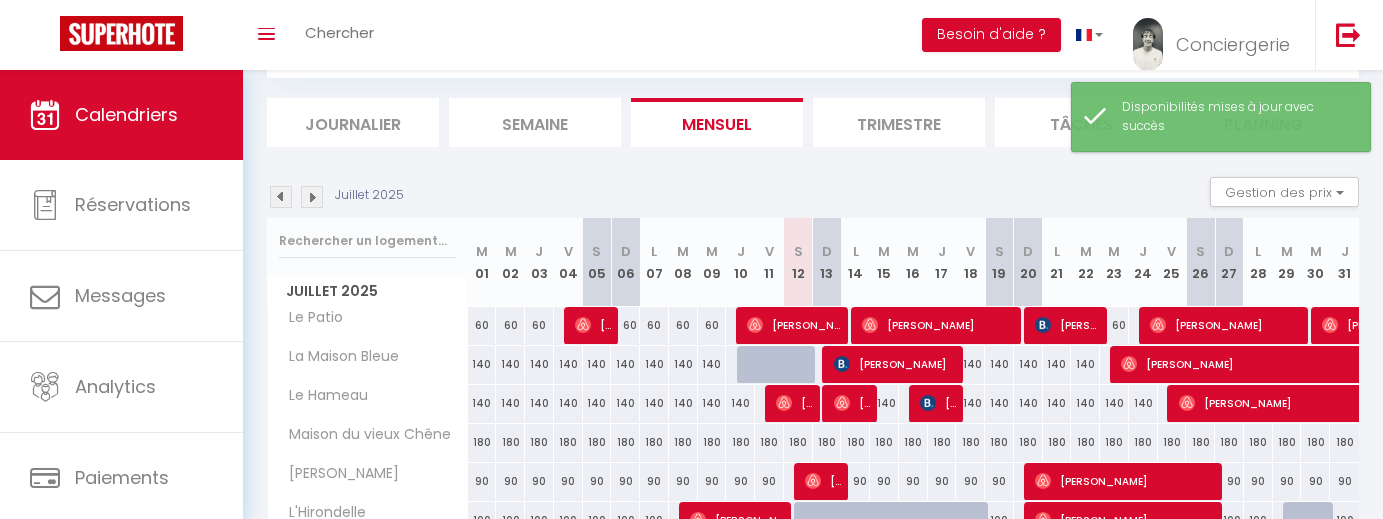 scroll, scrollTop: 117, scrollLeft: 0, axis: vertical 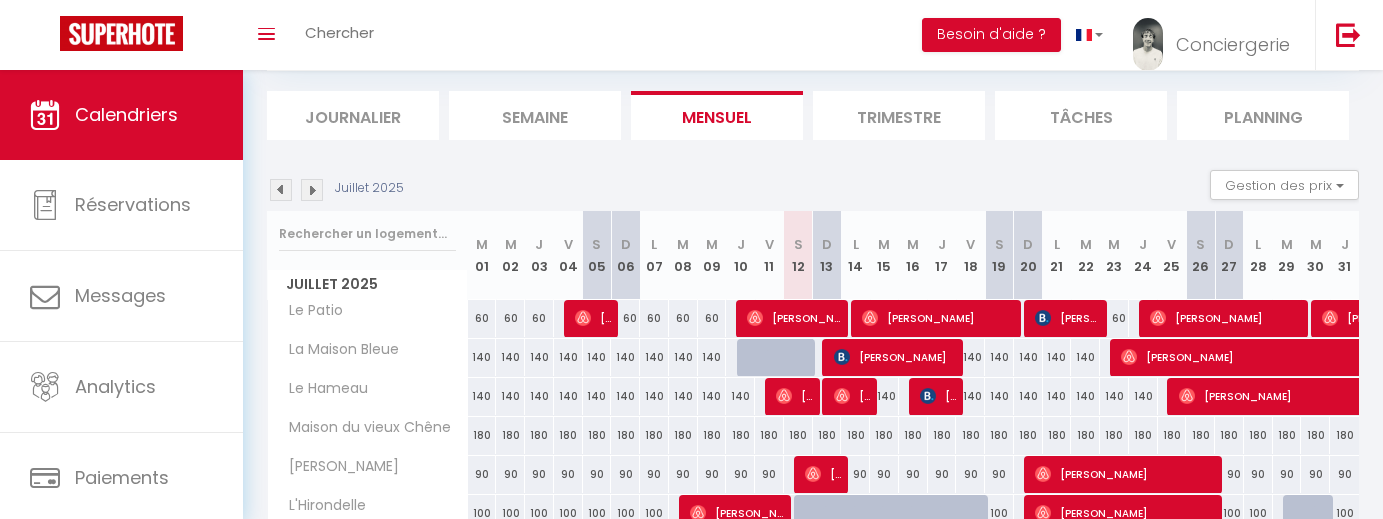 click on "180" at bounding box center (1344, 435) 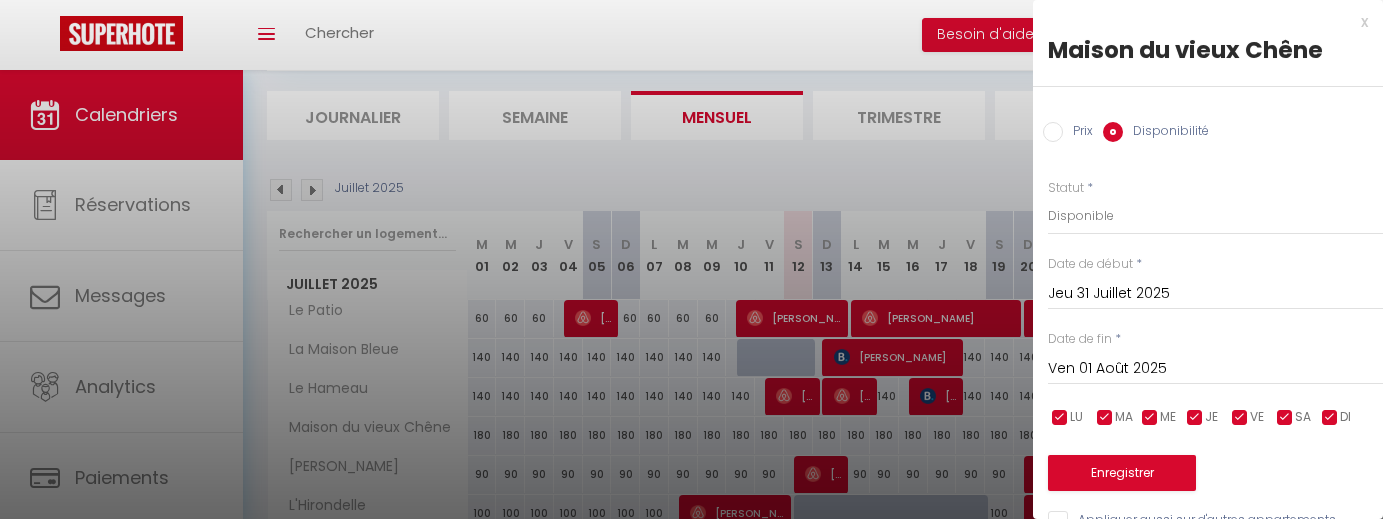 click on "Ven 01 Août 2025" at bounding box center (1215, 369) 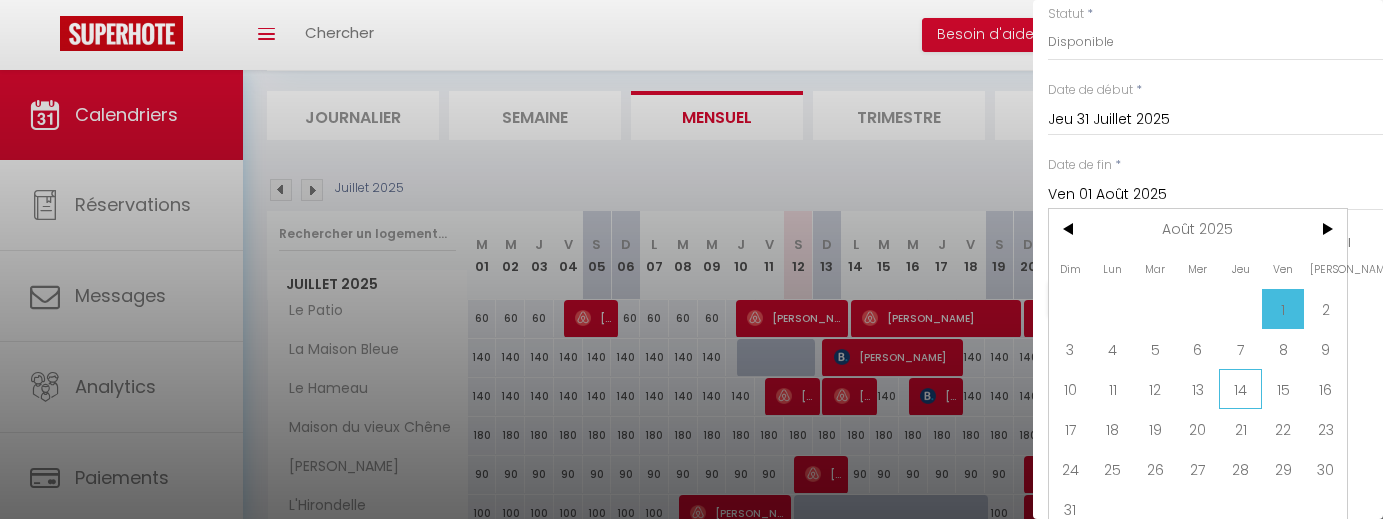 click on "14" at bounding box center (1240, 389) 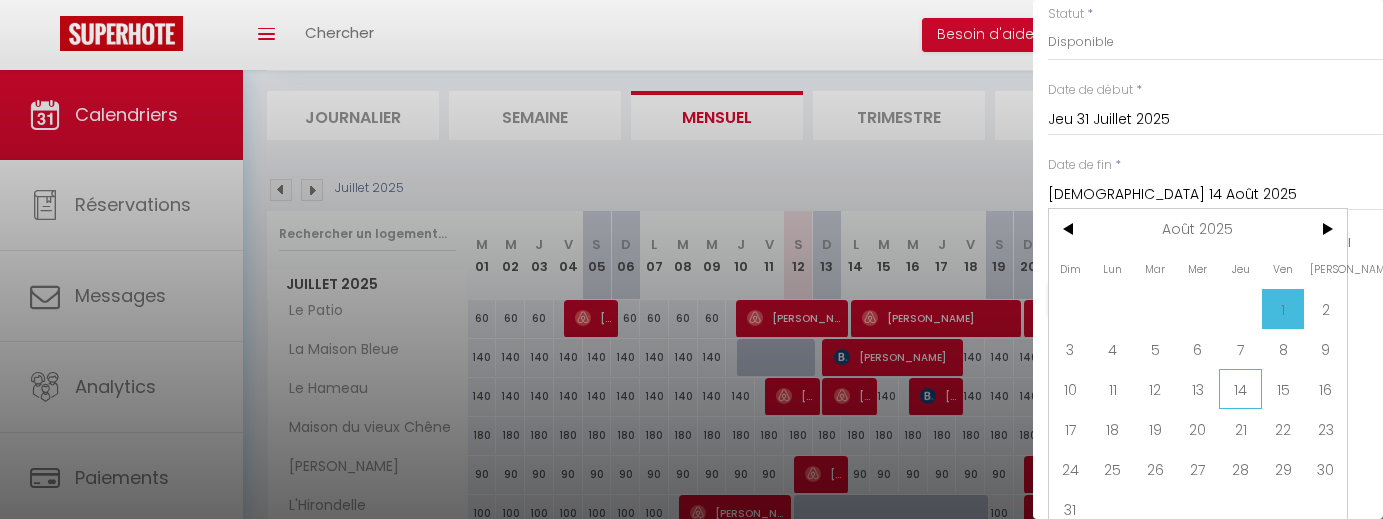 scroll, scrollTop: 30, scrollLeft: 0, axis: vertical 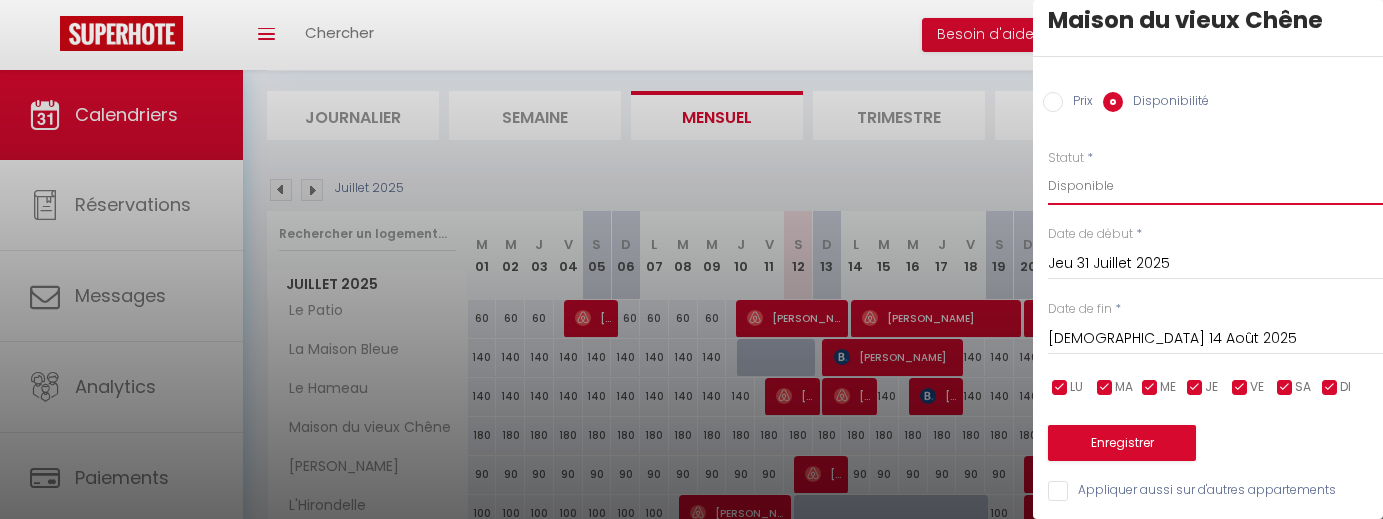 select on "0" 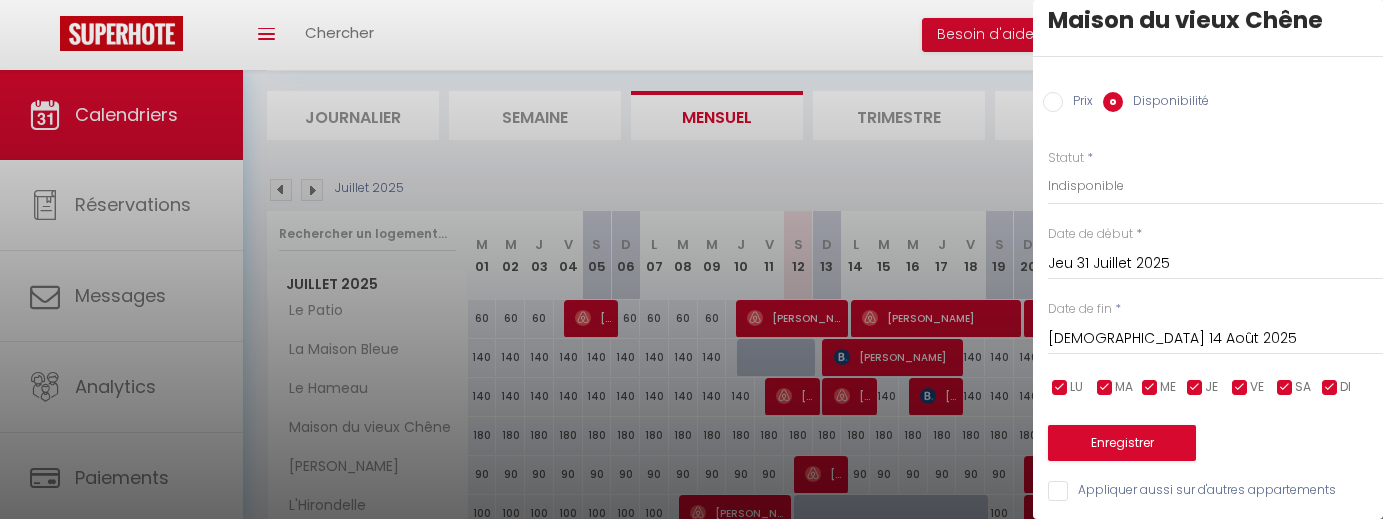 click on "Enregistrer" at bounding box center [1122, 443] 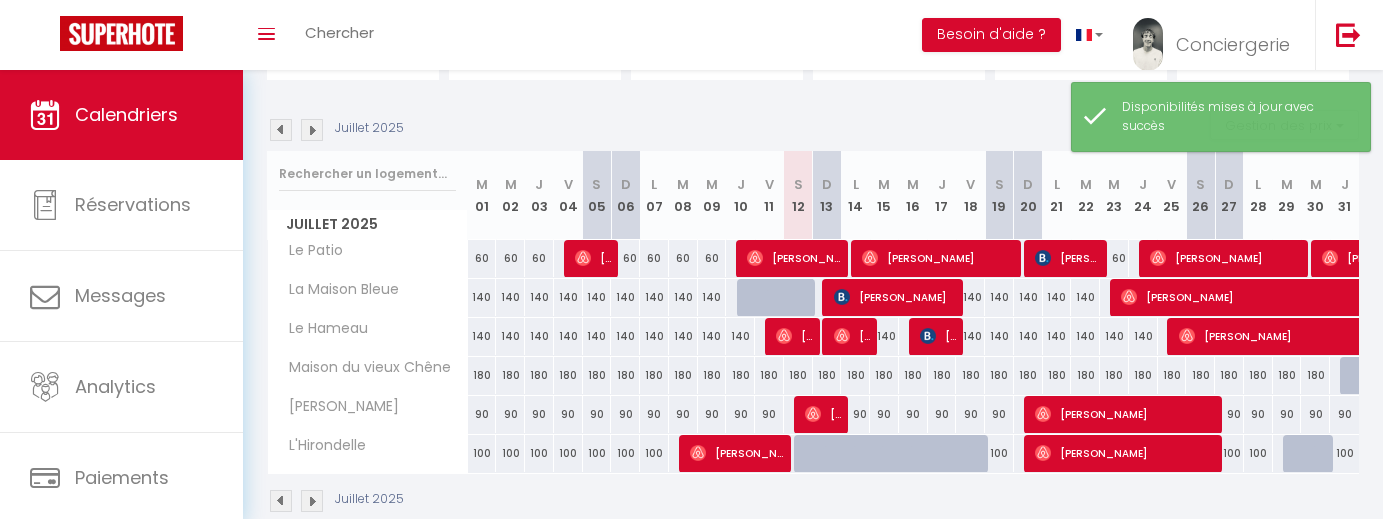 scroll, scrollTop: 175, scrollLeft: 0, axis: vertical 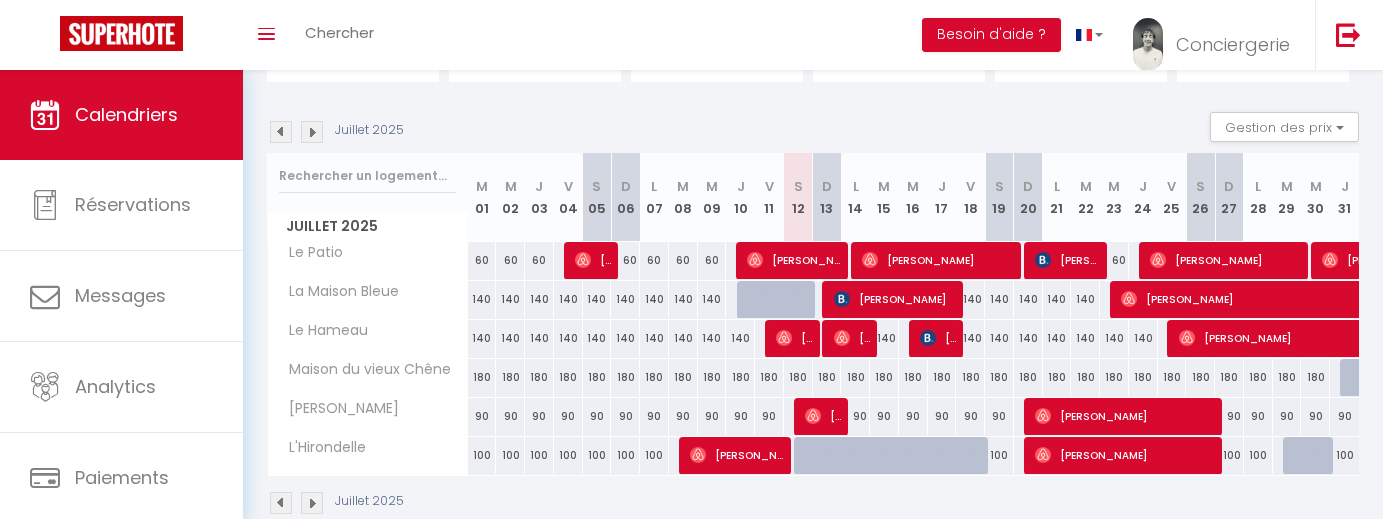 click at bounding box center (842, 338) 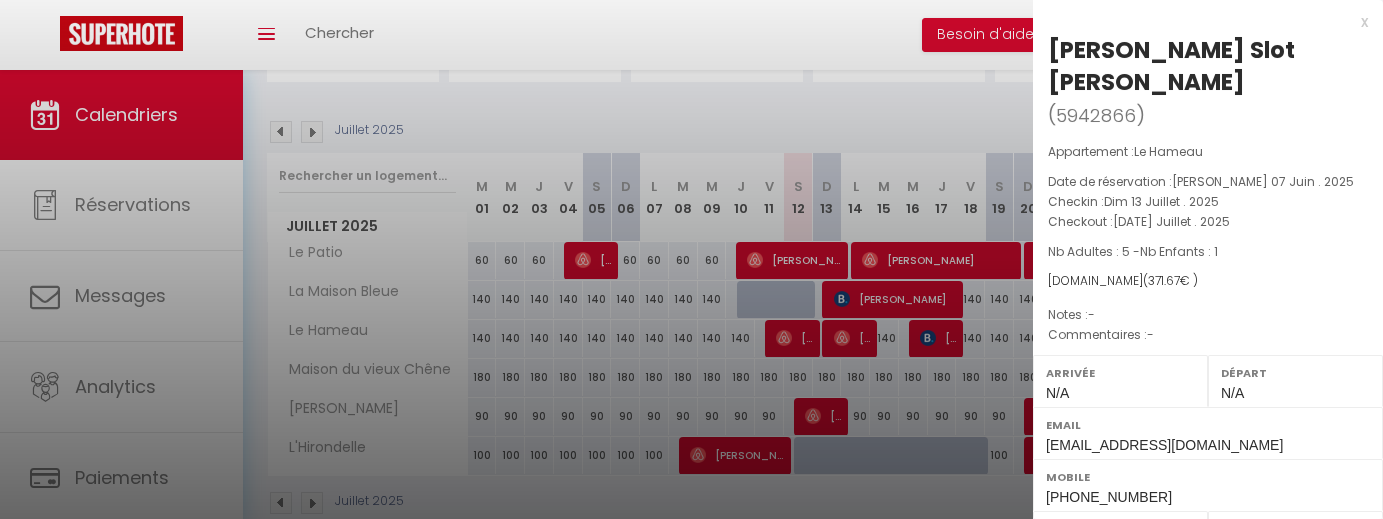 scroll, scrollTop: 0, scrollLeft: 0, axis: both 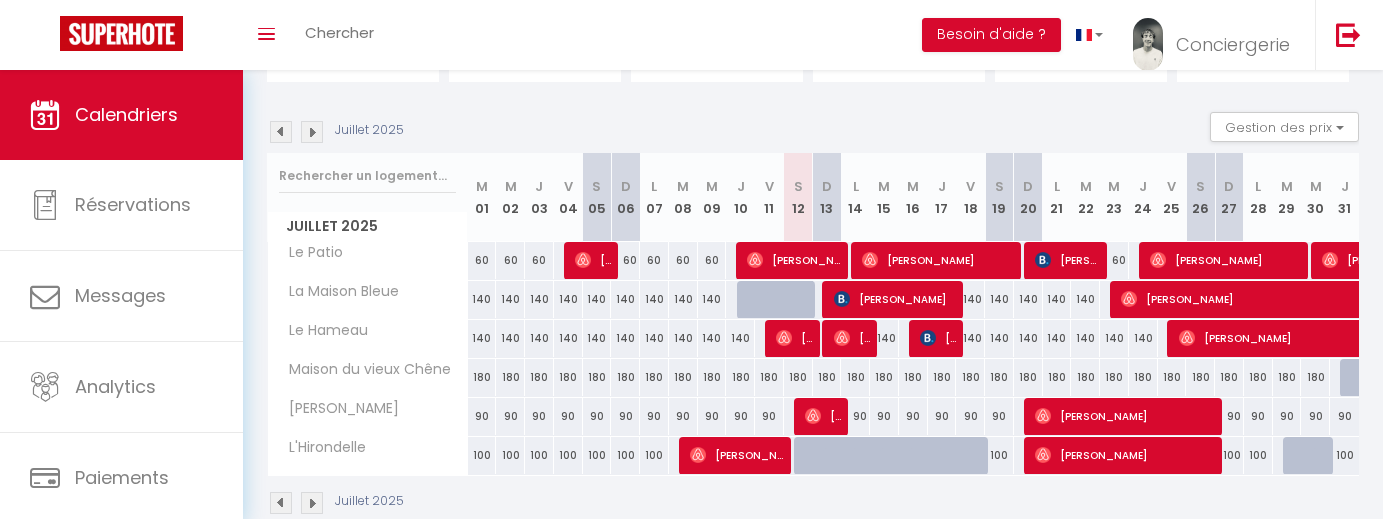 click at bounding box center (312, 132) 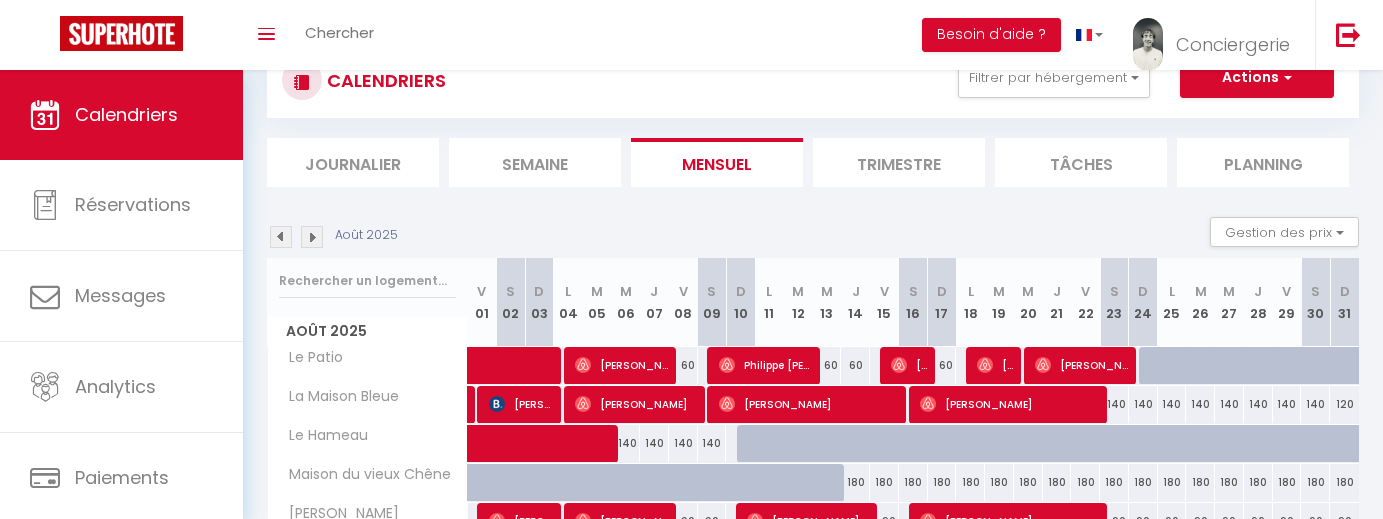scroll, scrollTop: 169, scrollLeft: 0, axis: vertical 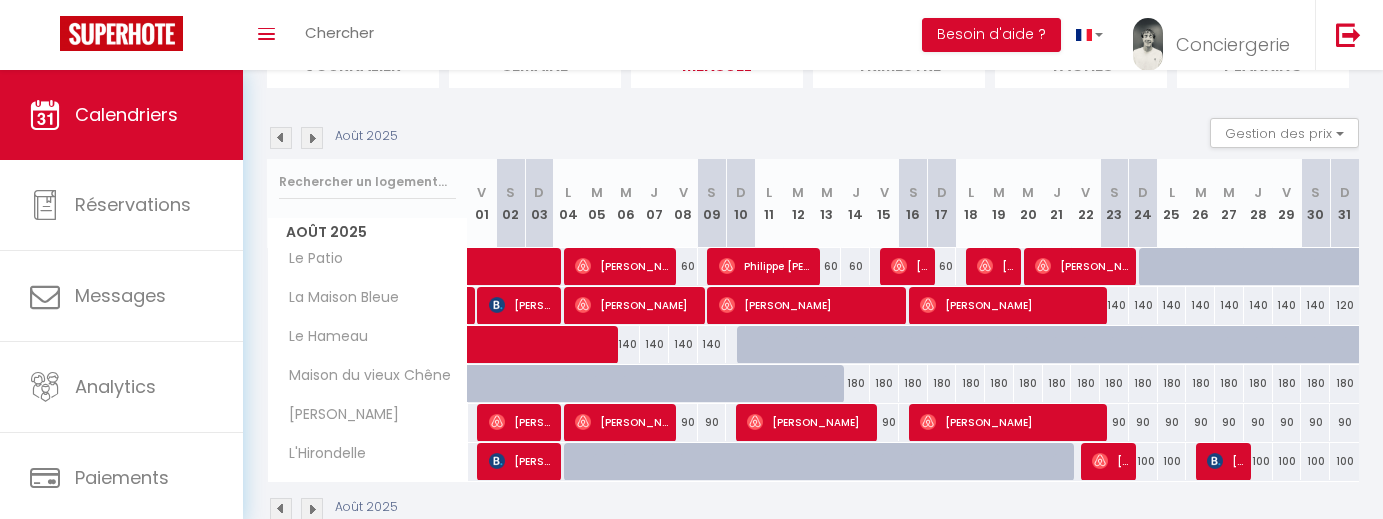 click at bounding box center [281, 138] 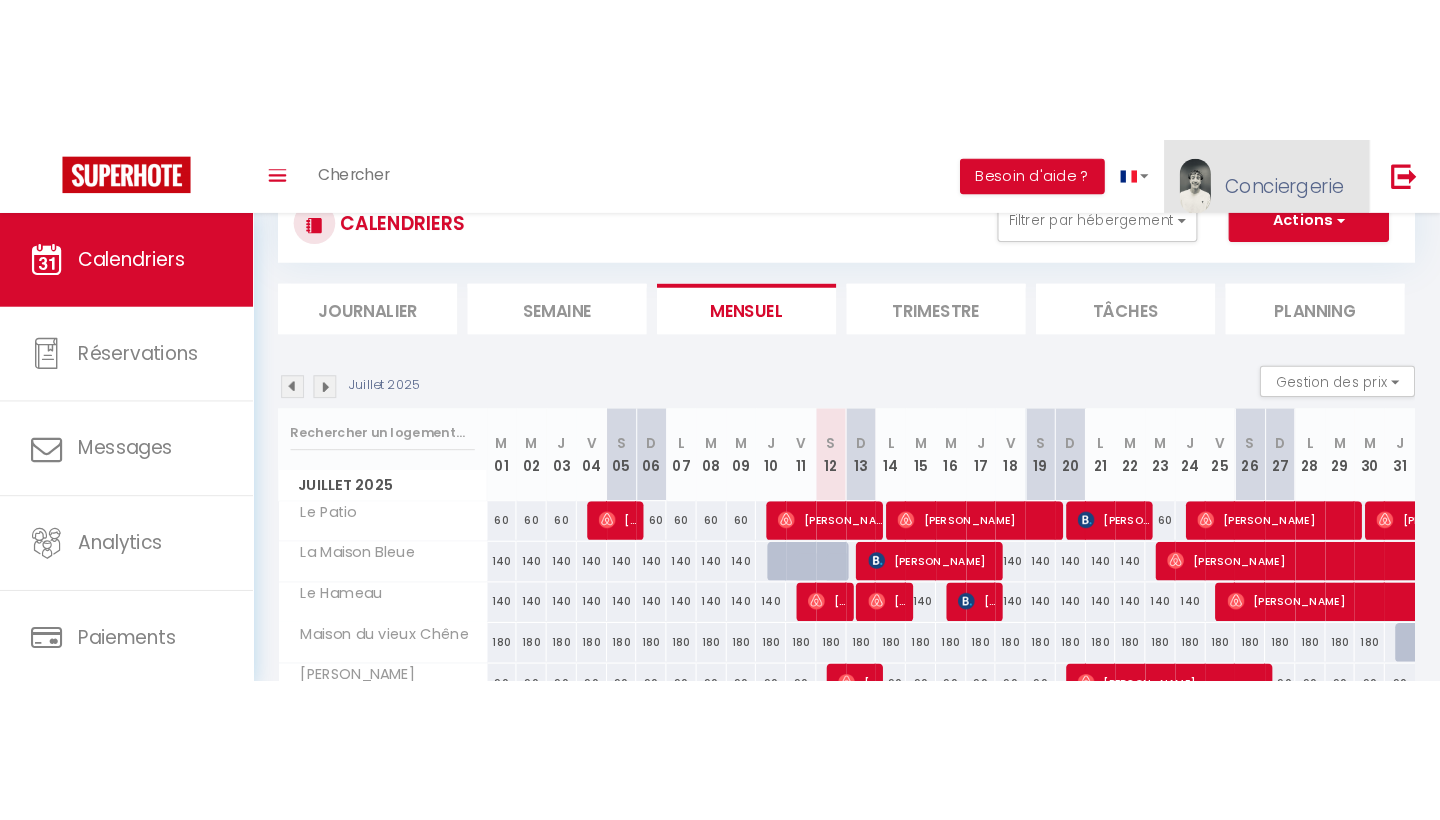 scroll, scrollTop: 0, scrollLeft: 0, axis: both 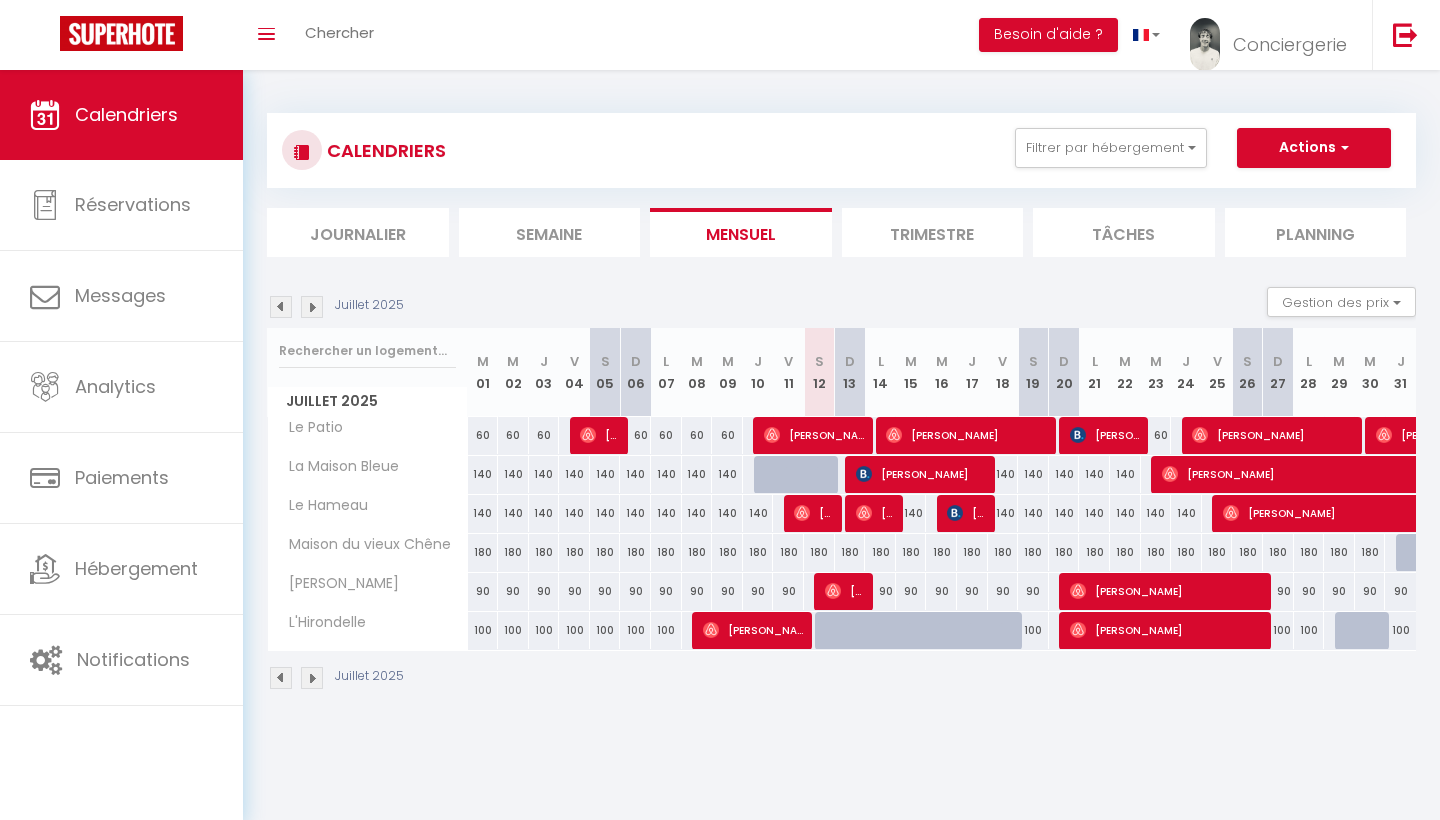 click at bounding box center [312, 678] 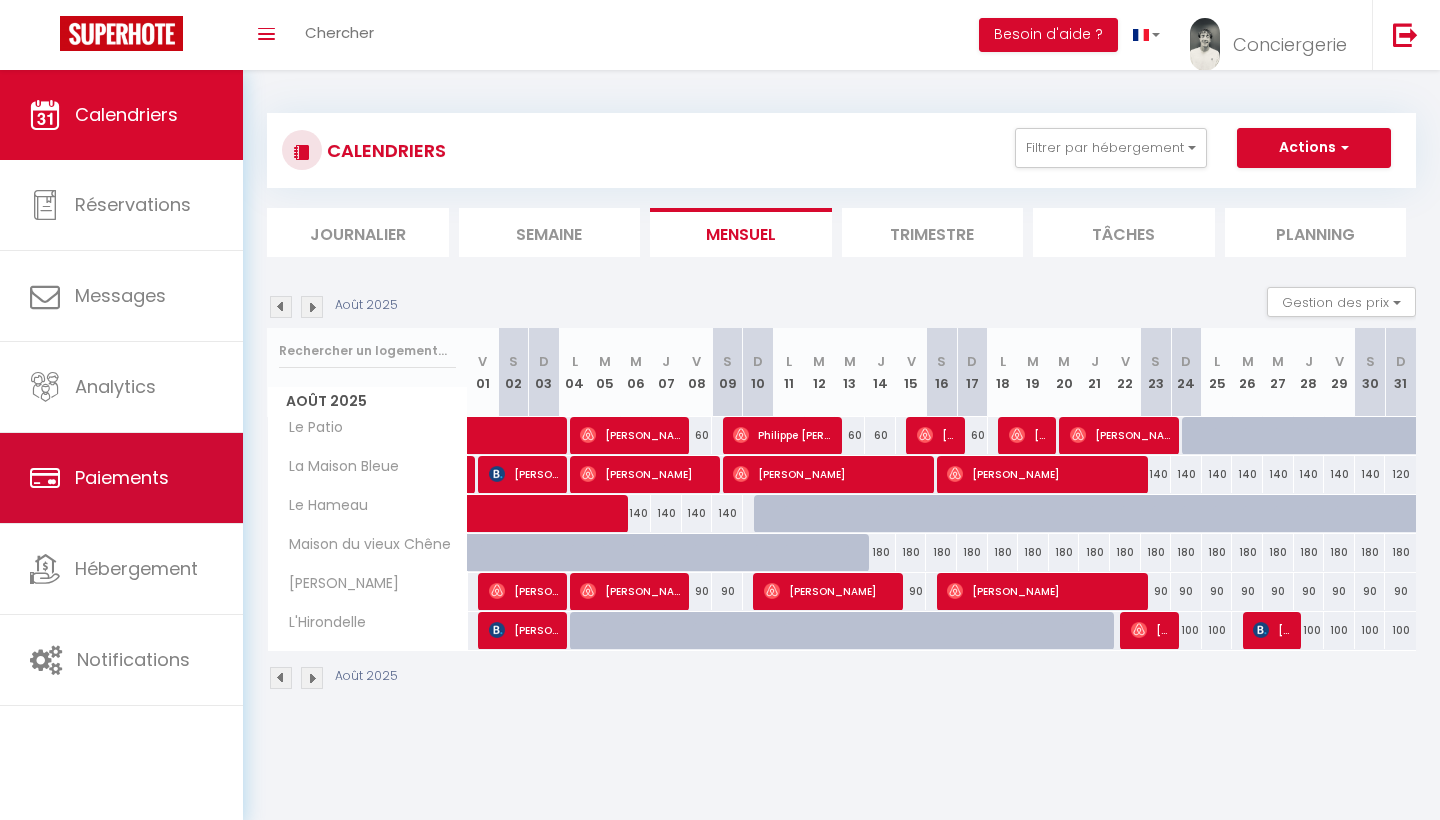 click on "Paiements" at bounding box center (121, 478) 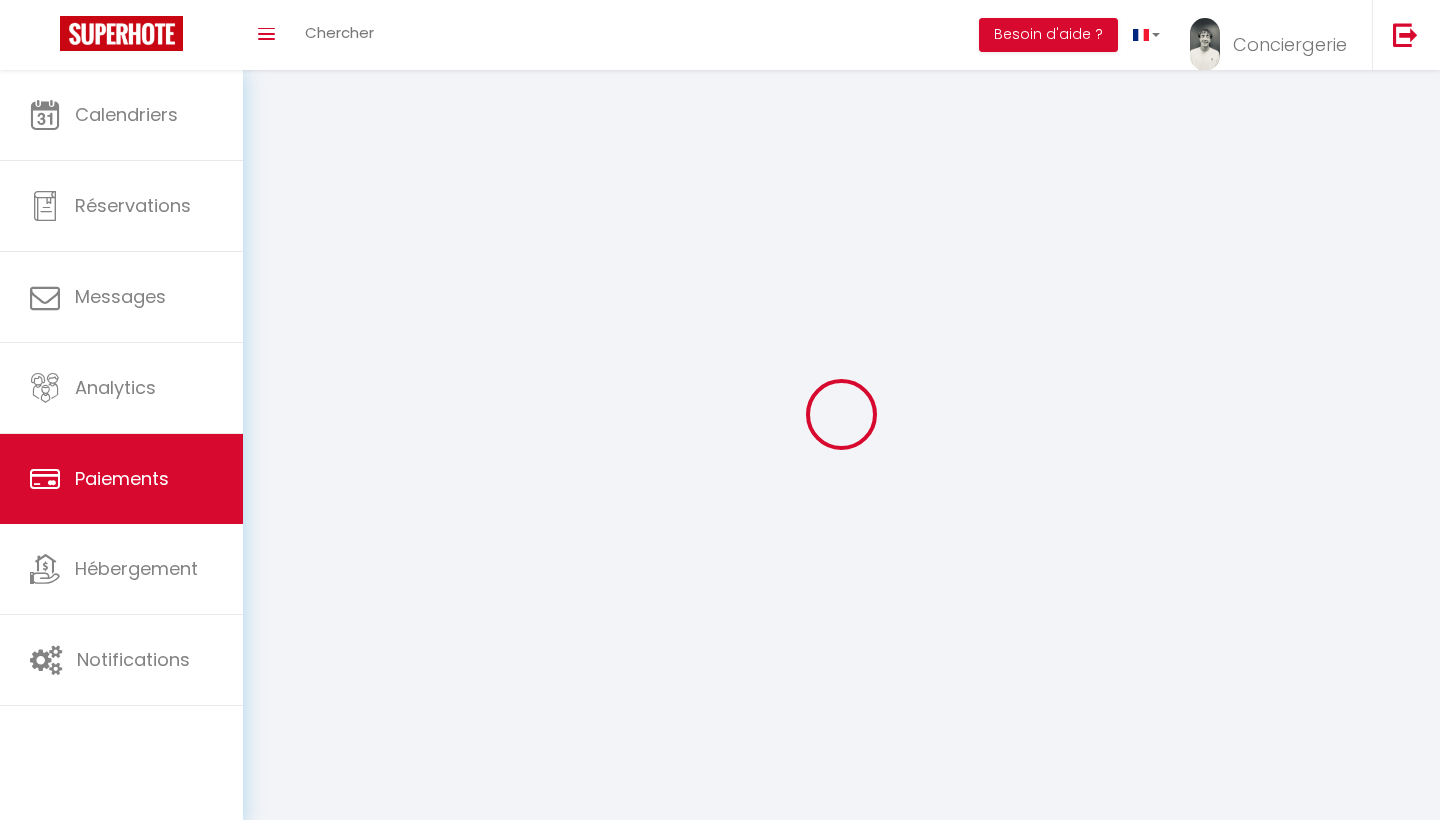 select on "2" 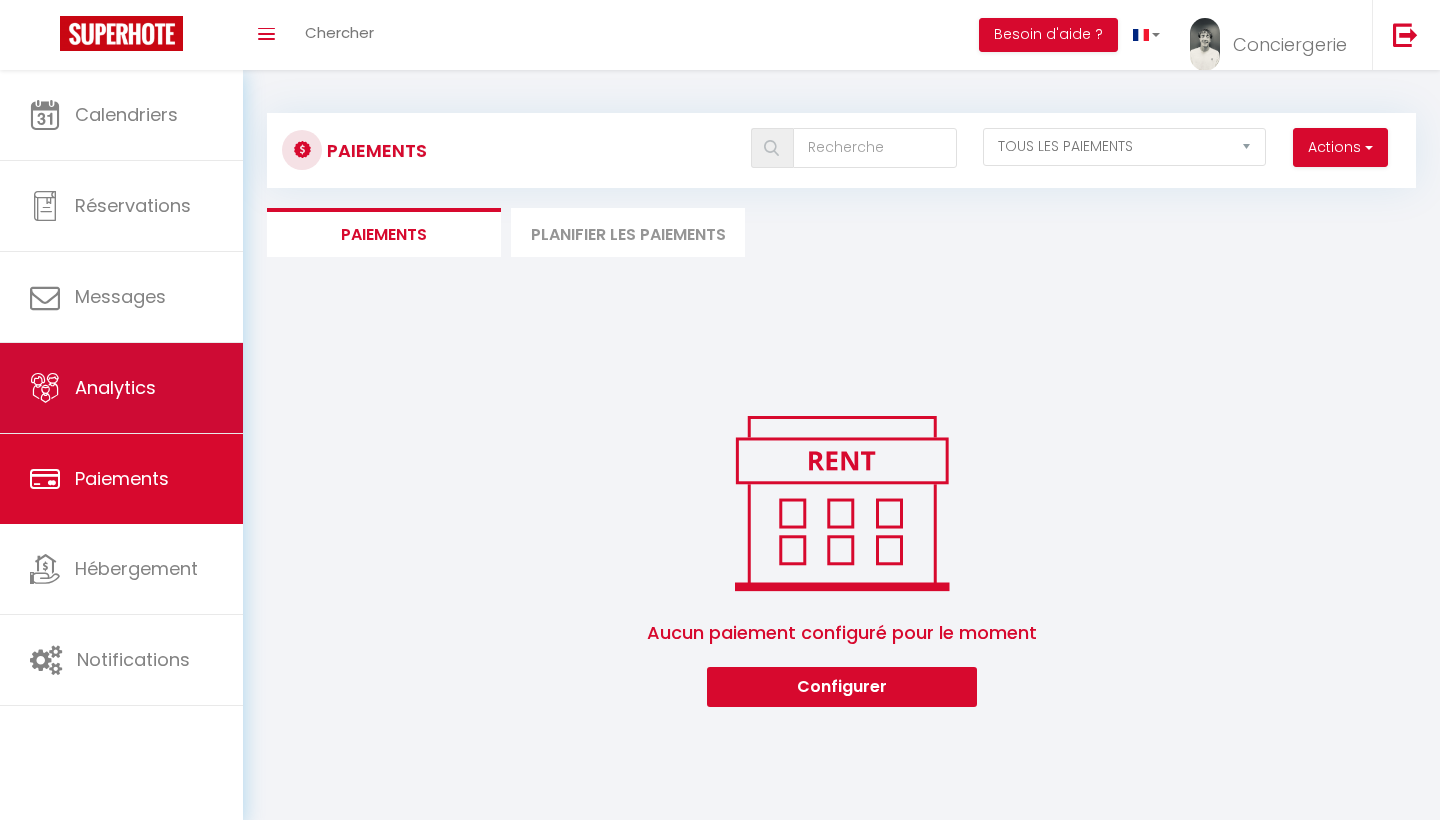click on "Analytics" at bounding box center (121, 388) 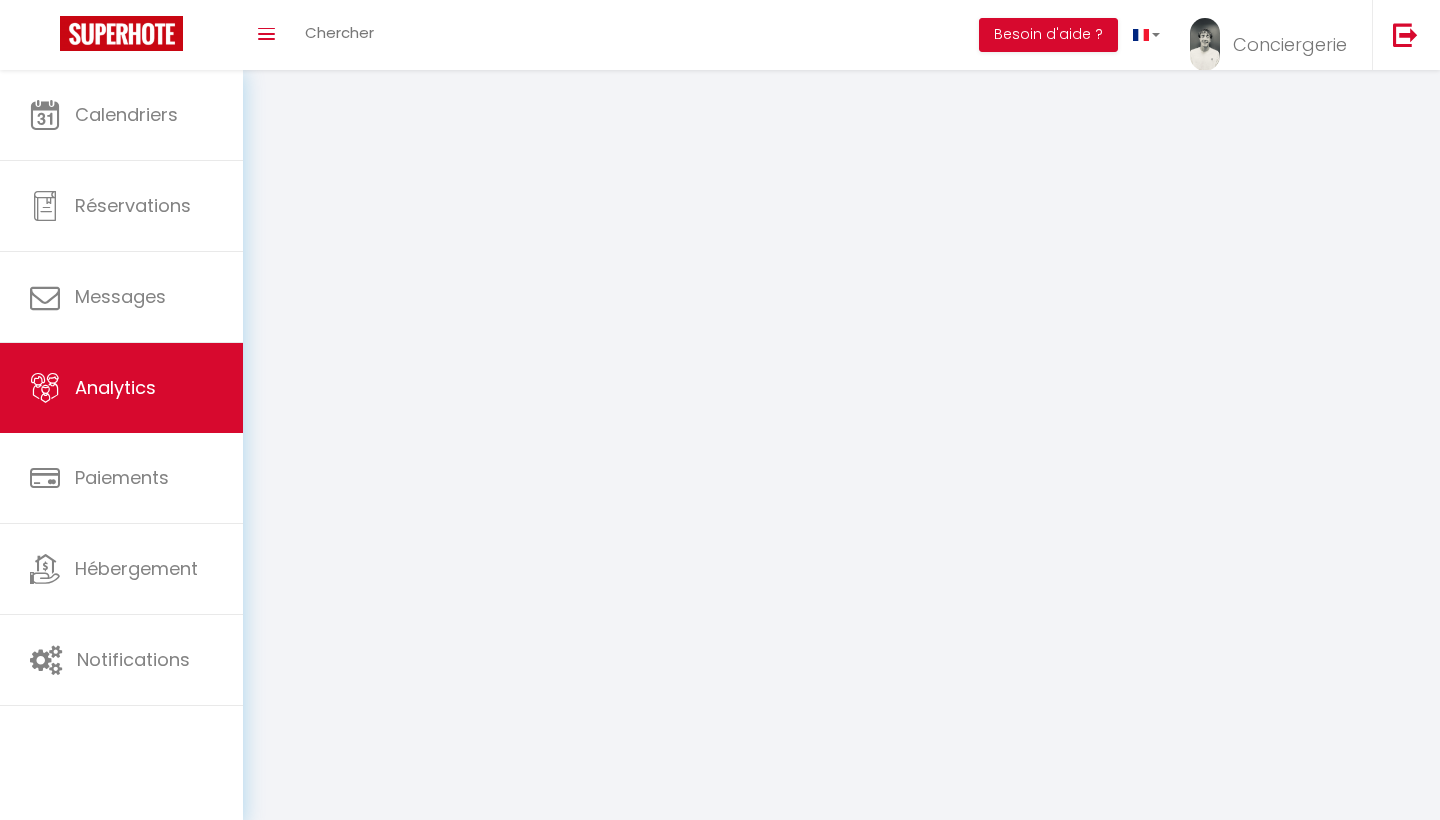 select on "2025" 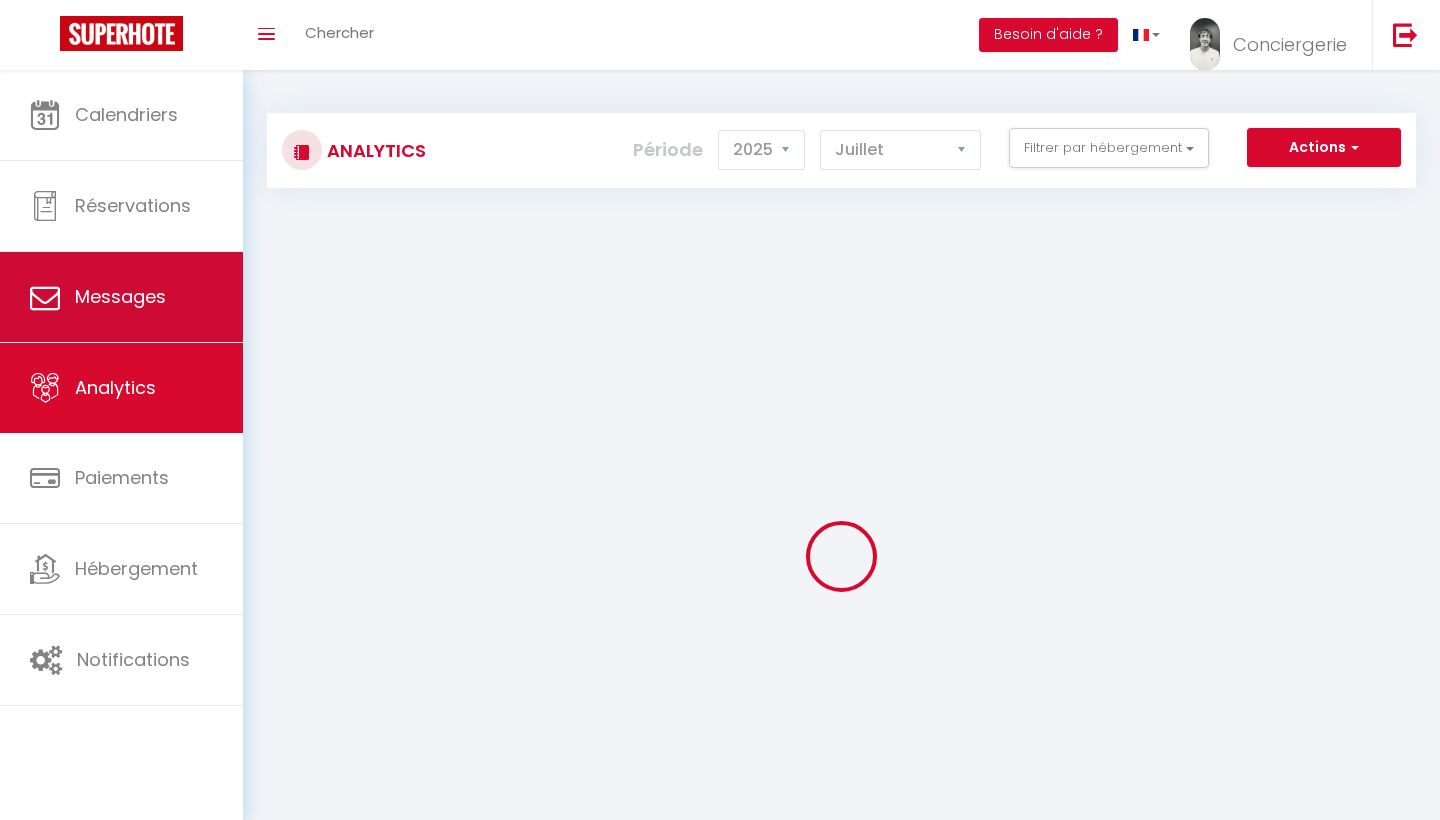 click on "Messages" at bounding box center (121, 297) 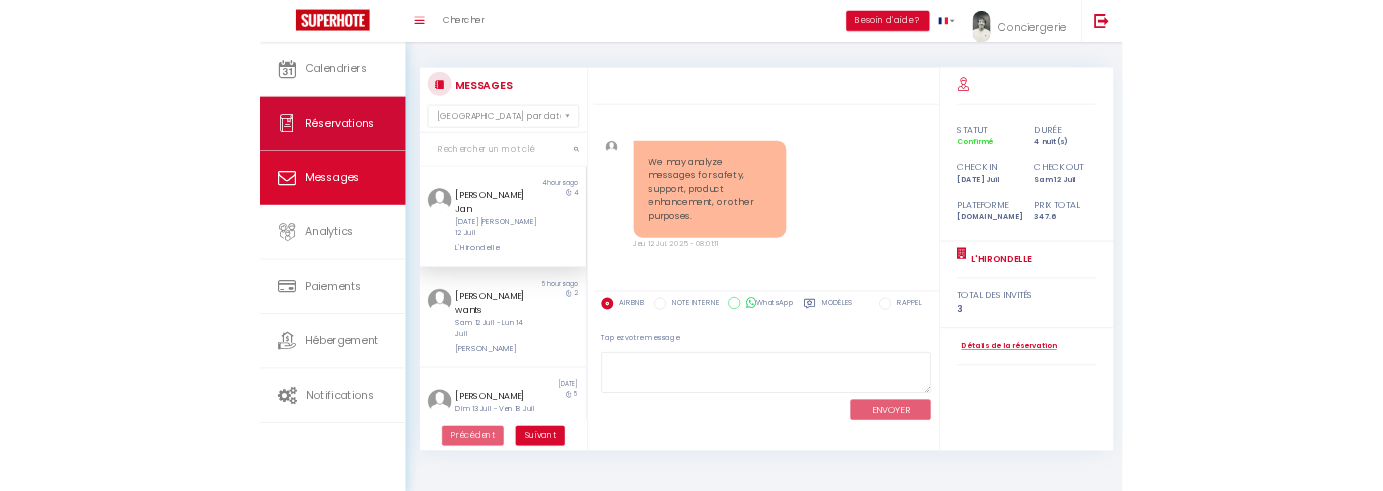 scroll, scrollTop: 8400, scrollLeft: 0, axis: vertical 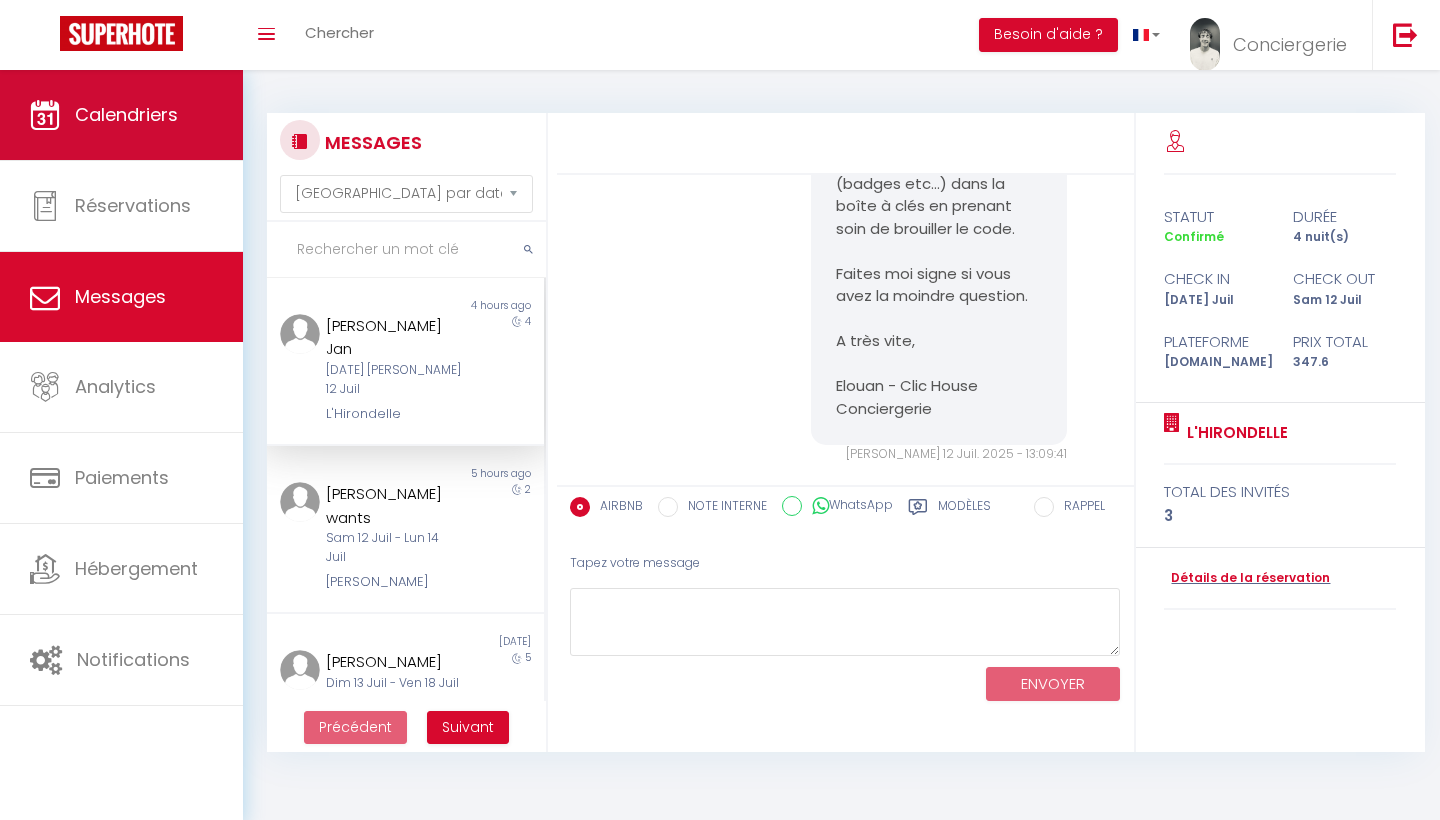 click on "Calendriers" at bounding box center [121, 115] 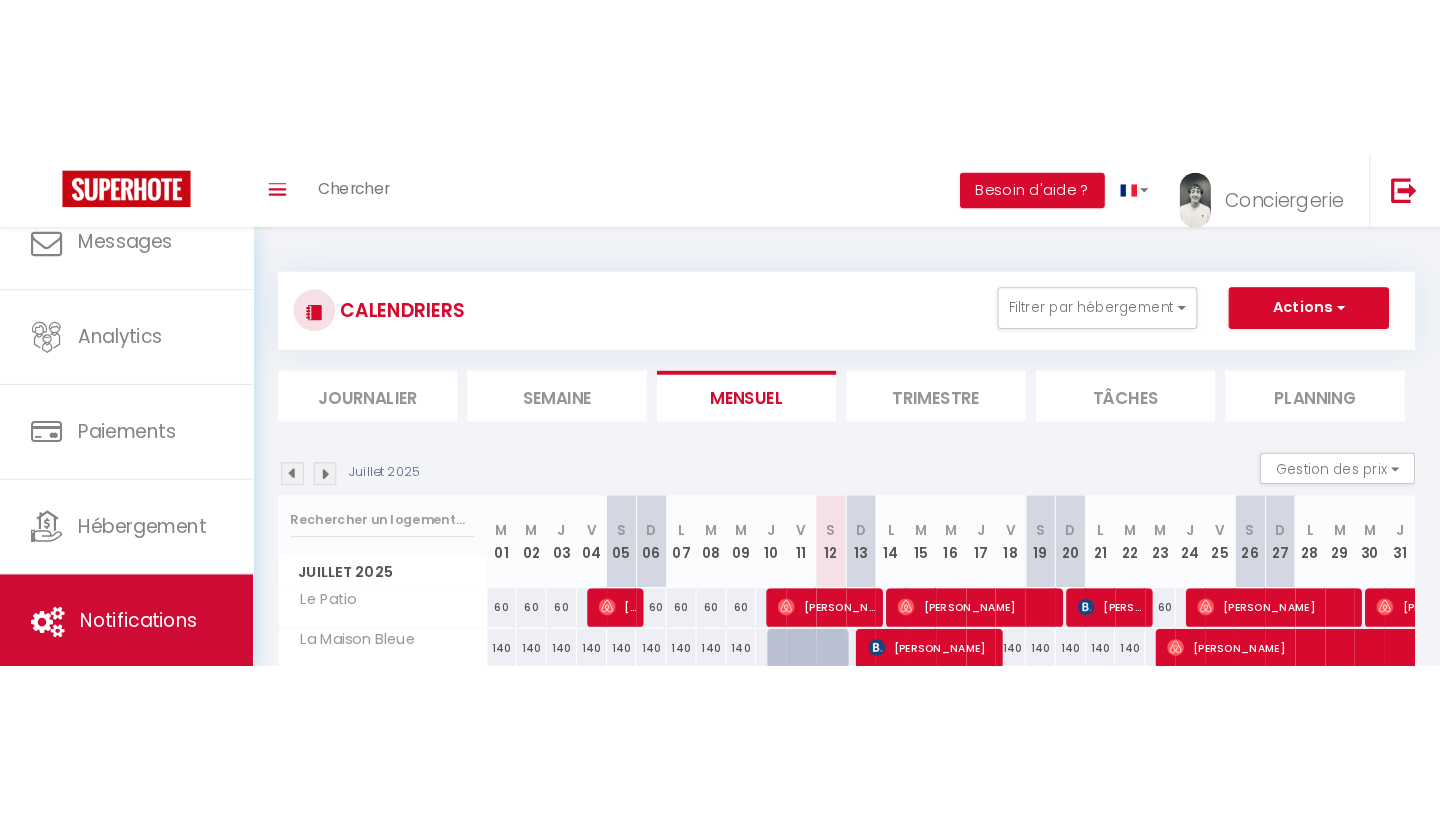 scroll, scrollTop: 211, scrollLeft: 0, axis: vertical 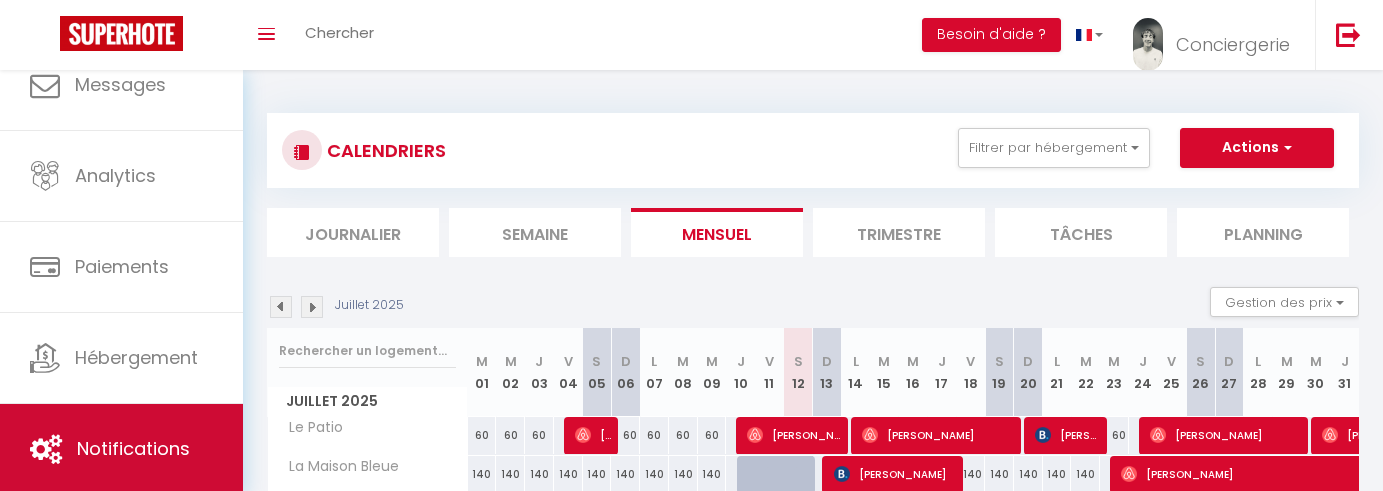 click on "Notifications" at bounding box center [121, 449] 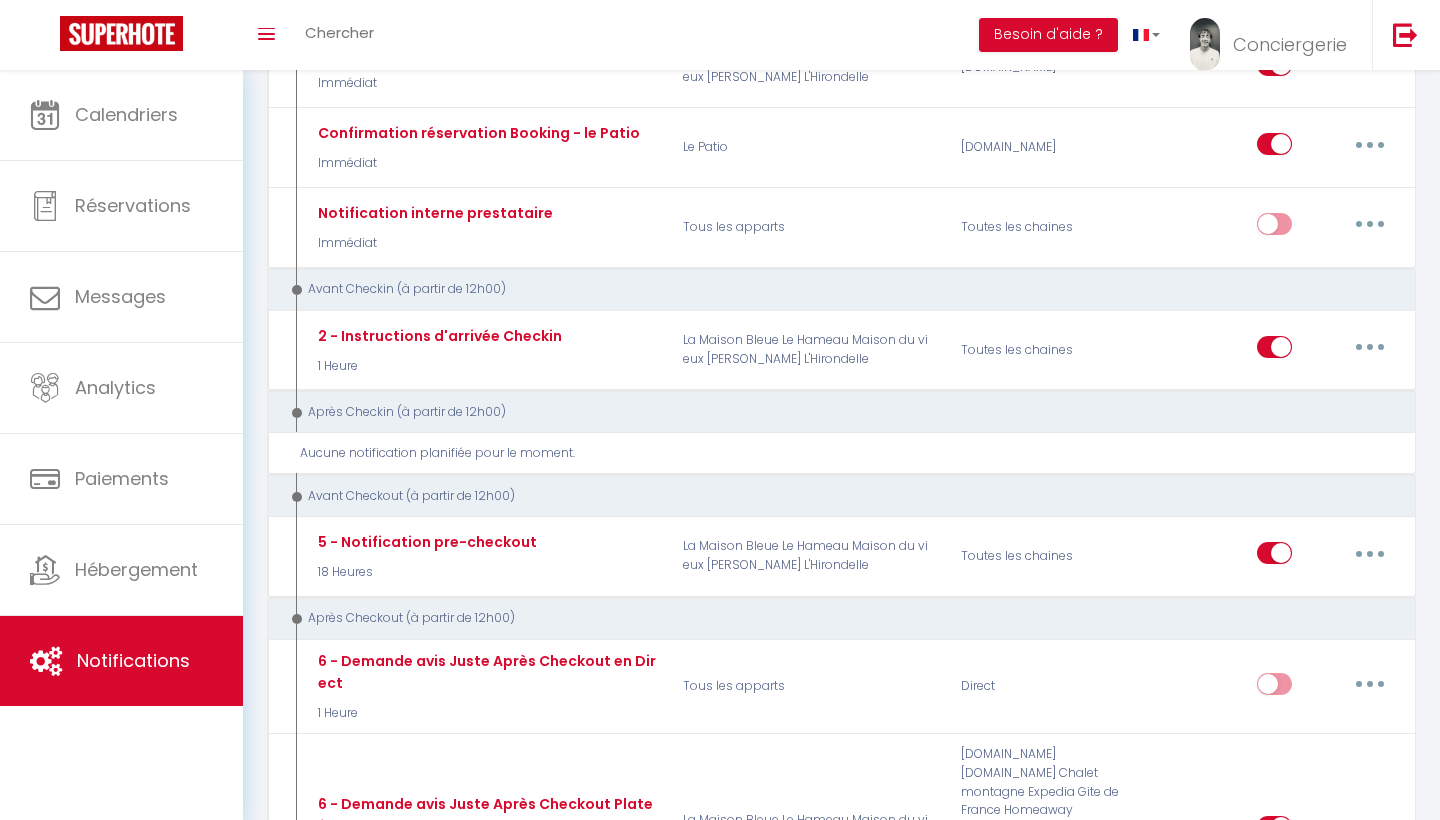 scroll, scrollTop: 592, scrollLeft: 0, axis: vertical 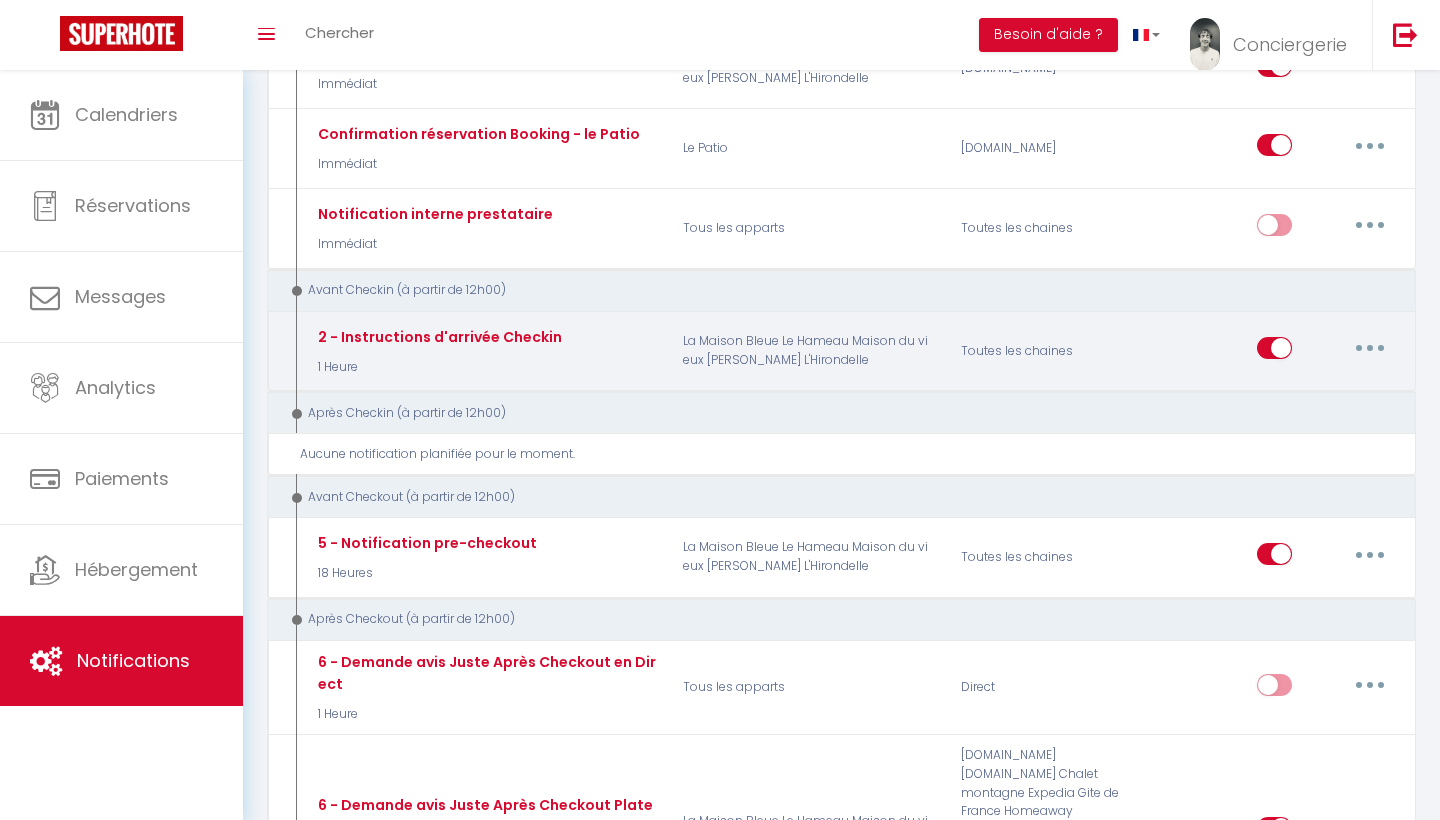 click at bounding box center [1370, 348] 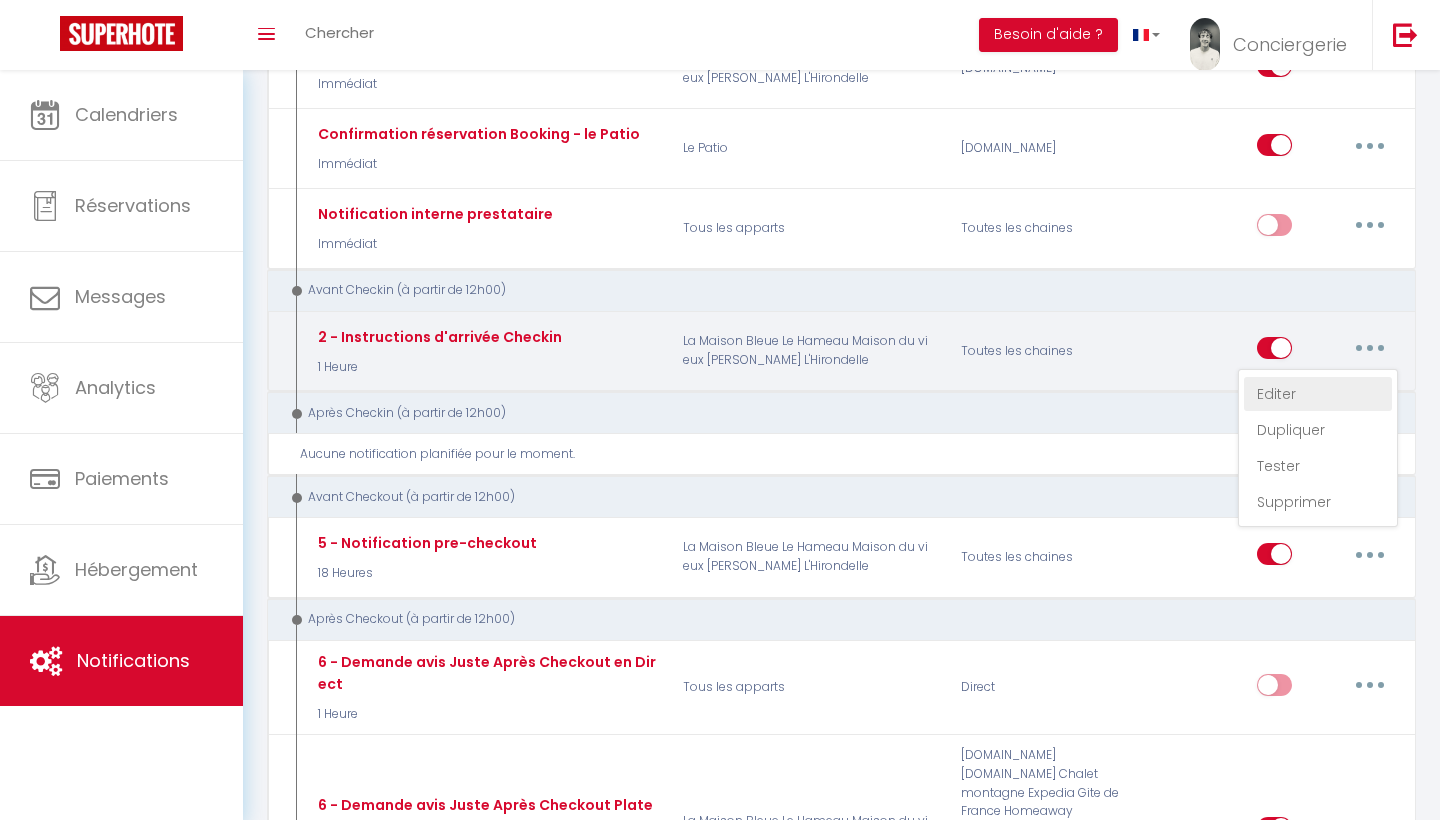 click on "Editer" at bounding box center (1318, 394) 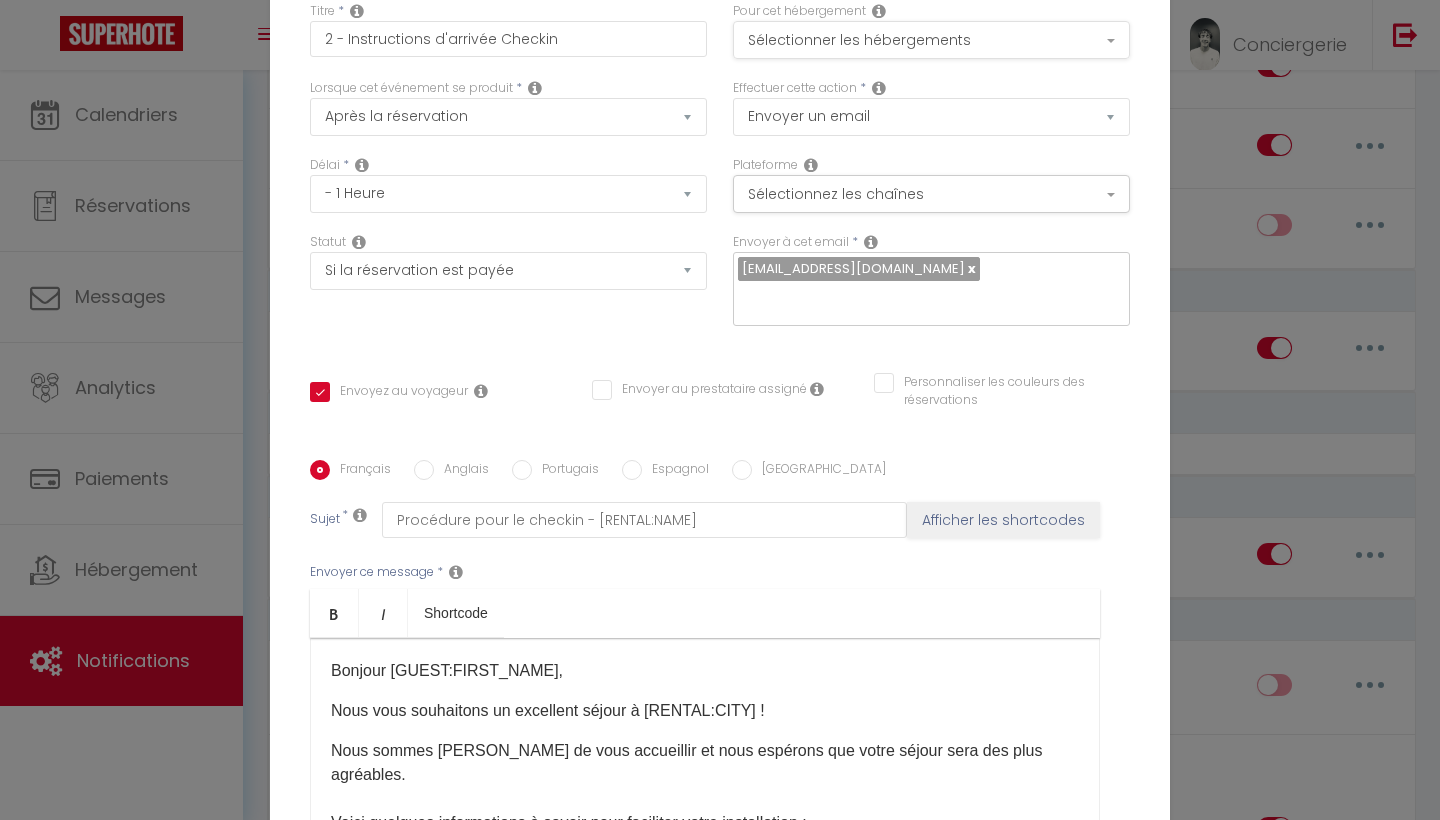 click on "Sélectionner les hébergements" at bounding box center (931, 40) 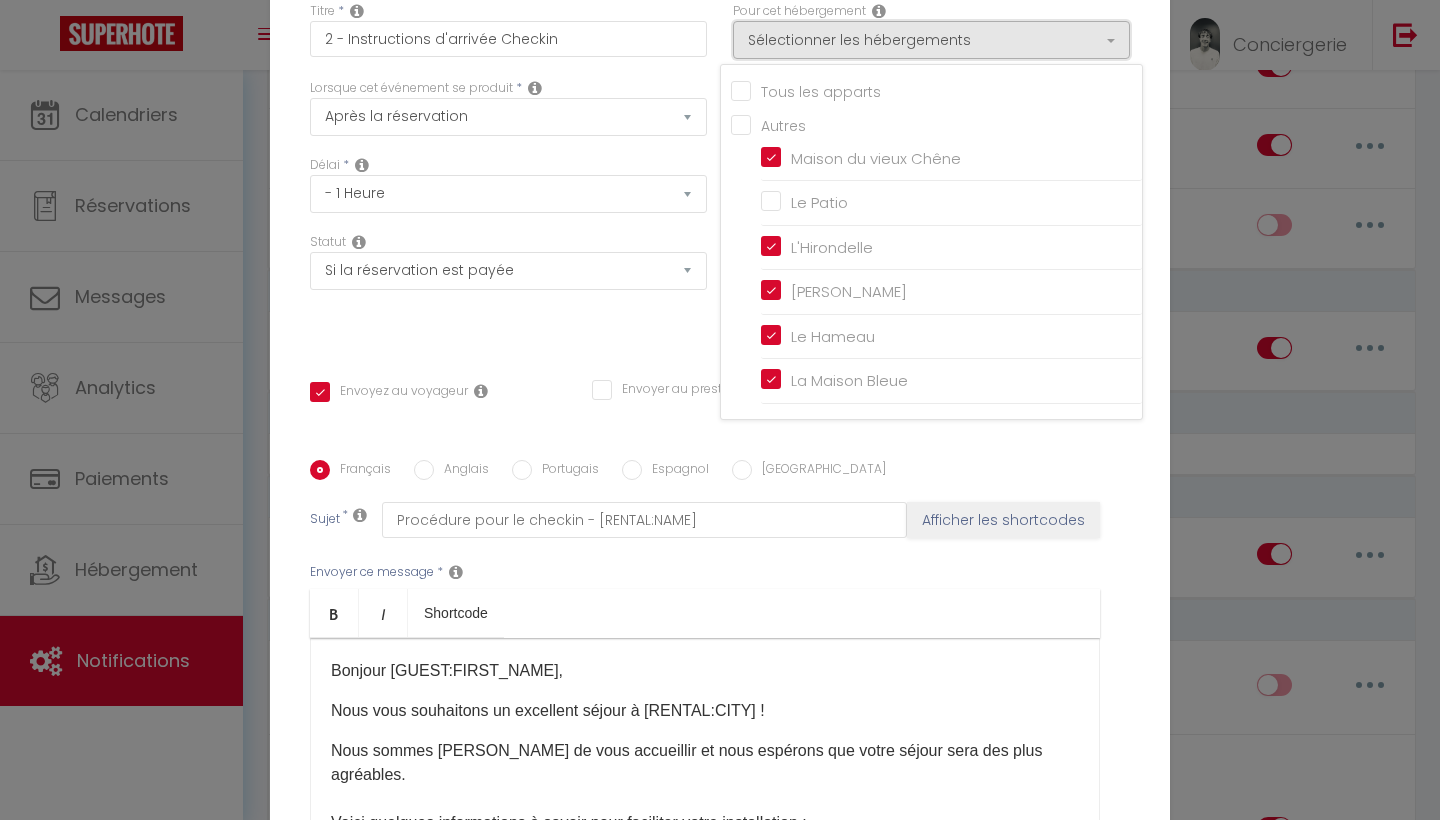scroll, scrollTop: 0, scrollLeft: 0, axis: both 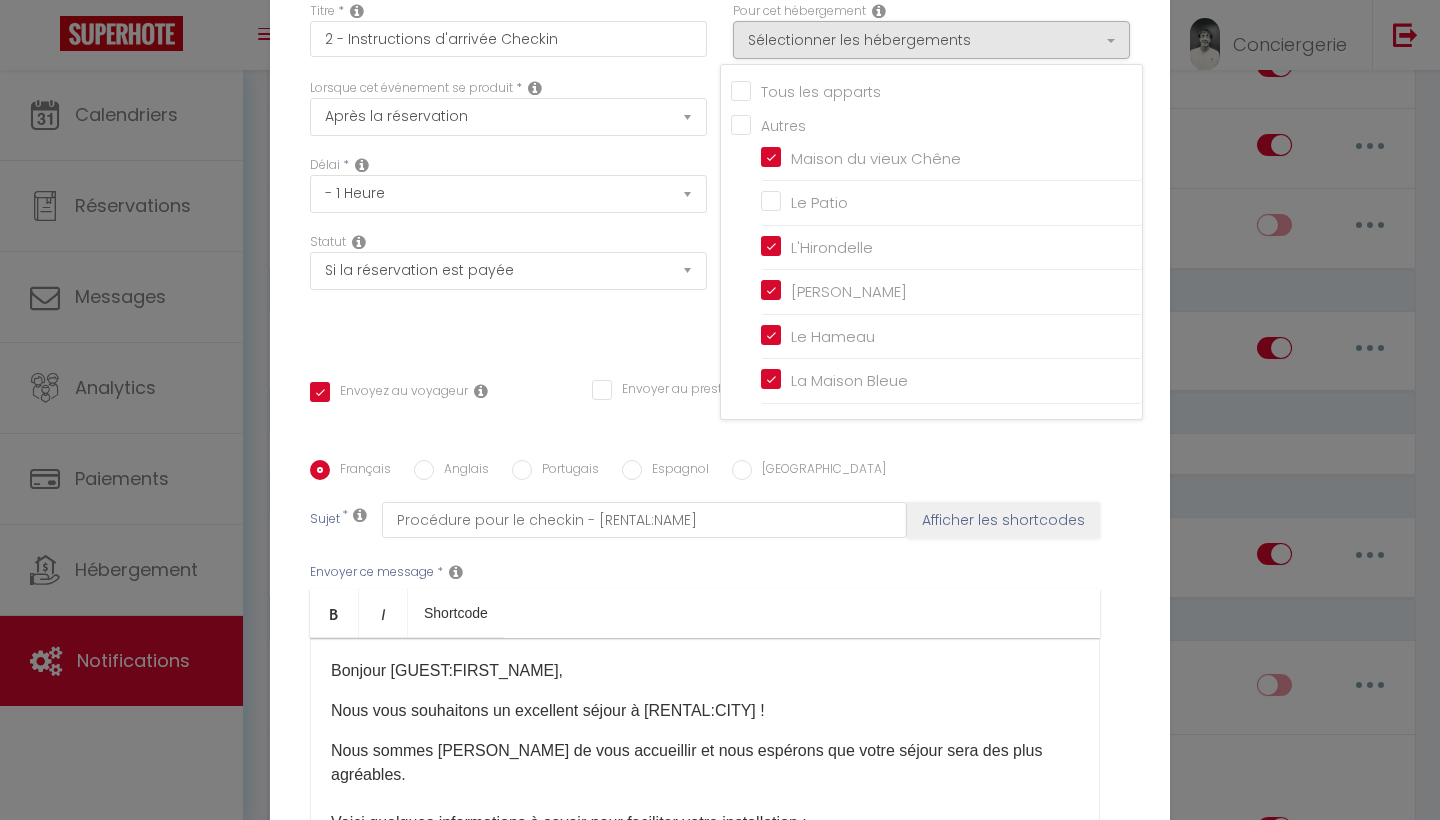 click on "Français     Anglais     Portugais     Espagnol     Italien   Sujet   *     Procédure pour le checkin - [RENTAL:NAME]   Afficher les shortcodes   Envoyer ce message   *     Bold Italic Shortcode Rich text editor Bonjour [GUEST:FIRST_NAME], Nous vous souhaitons un excellent séjour à [RENTAL:CITY] ! Nous sommes [PERSON_NAME] de vous accueillir et nous espérons que votre séjour sera des plus agréables. Voici quelques informations à savoir pour faciliter votre installation : [INSTRUCTIONSACCES-FR] Nous vous souhaitons un excellent séjour à [RENTAL:CITY]​ !​​​​ Profitez bien de la [GEOGRAPHIC_DATA] ! Cordialement Elouan - Clic House Conciergerie​   Envoyer ce message   *     Afficher les shortcodes" at bounding box center [720, 661] 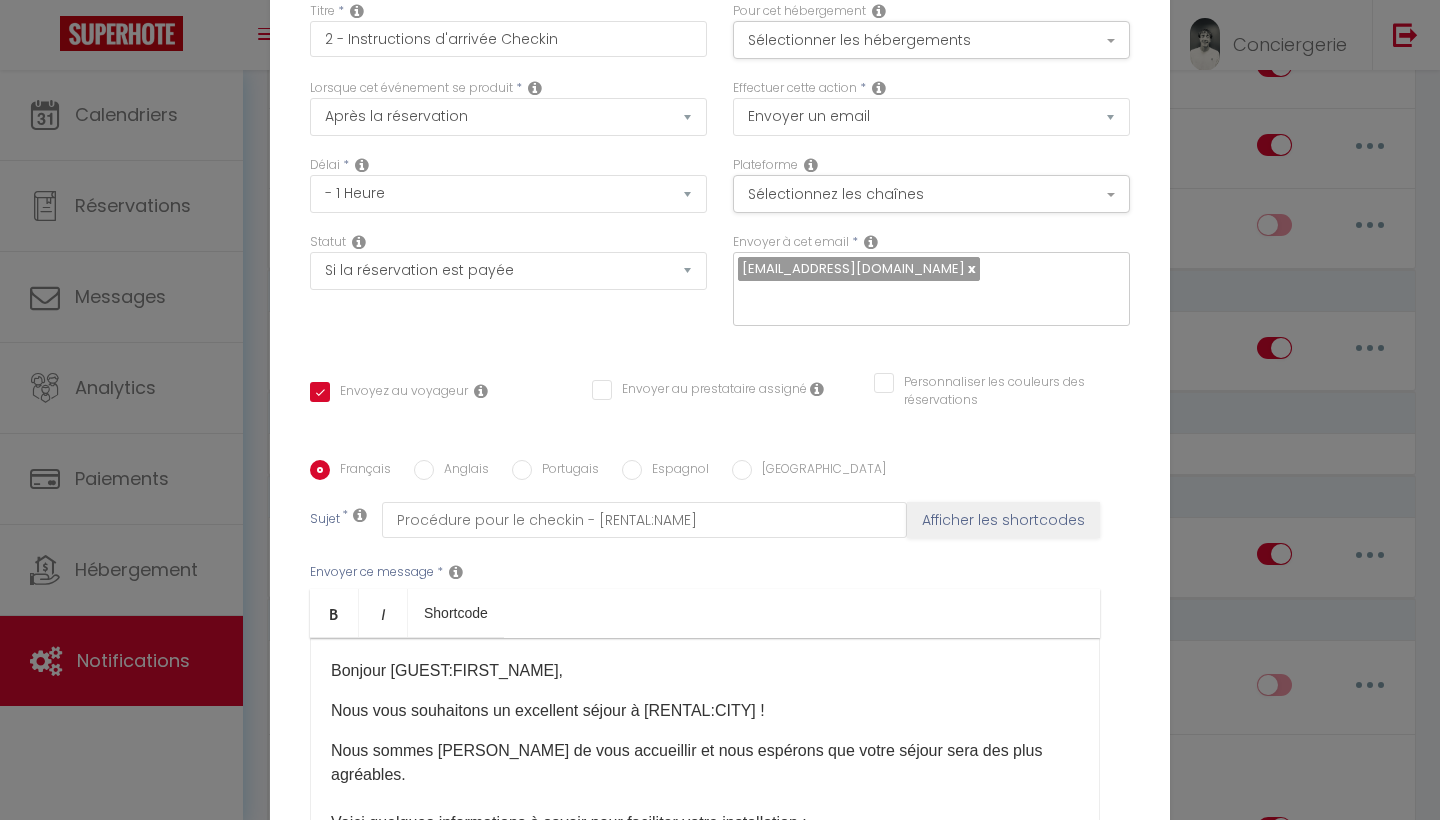 scroll, scrollTop: 0, scrollLeft: 0, axis: both 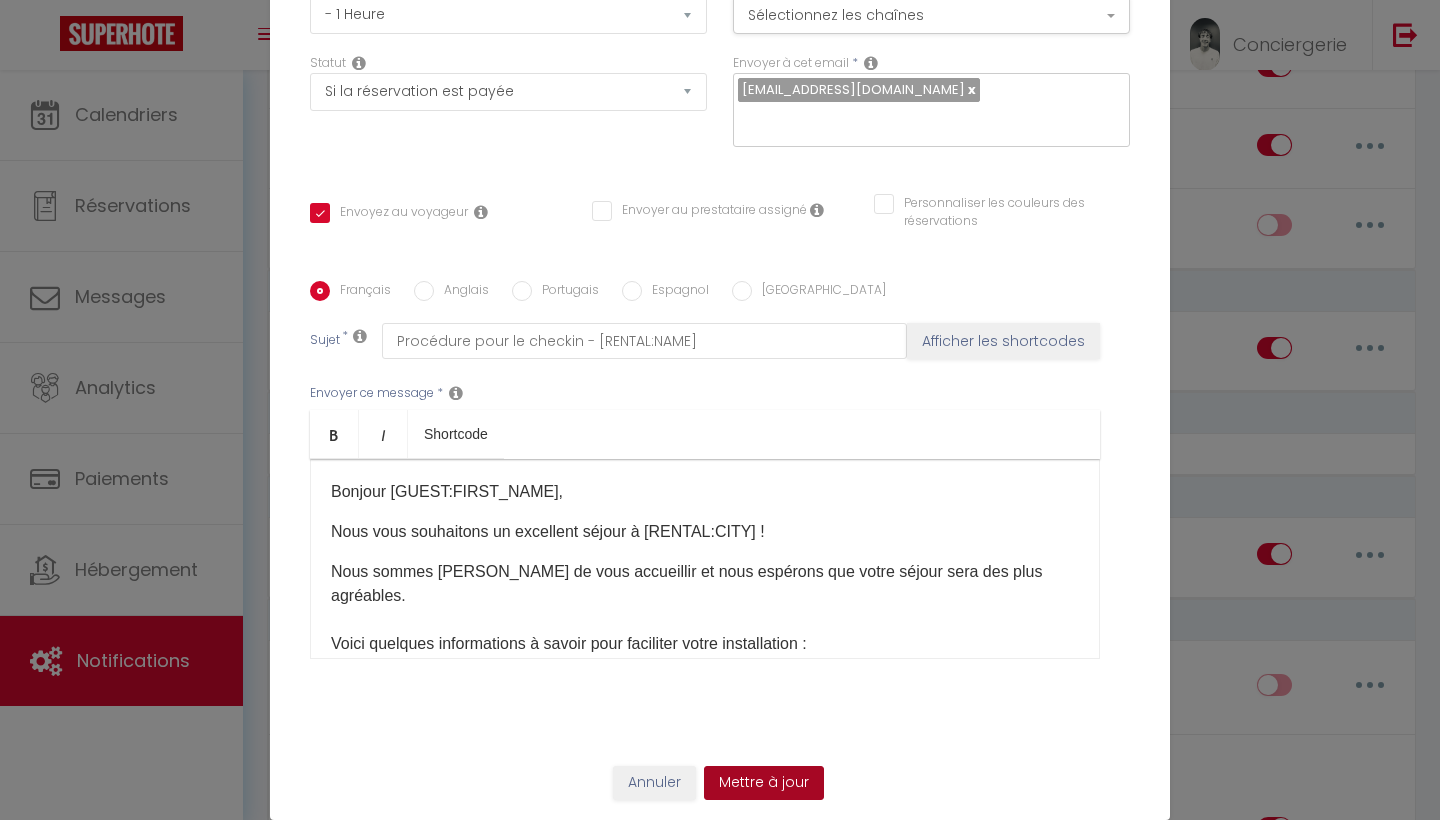 click on "Mettre à jour" at bounding box center [764, 783] 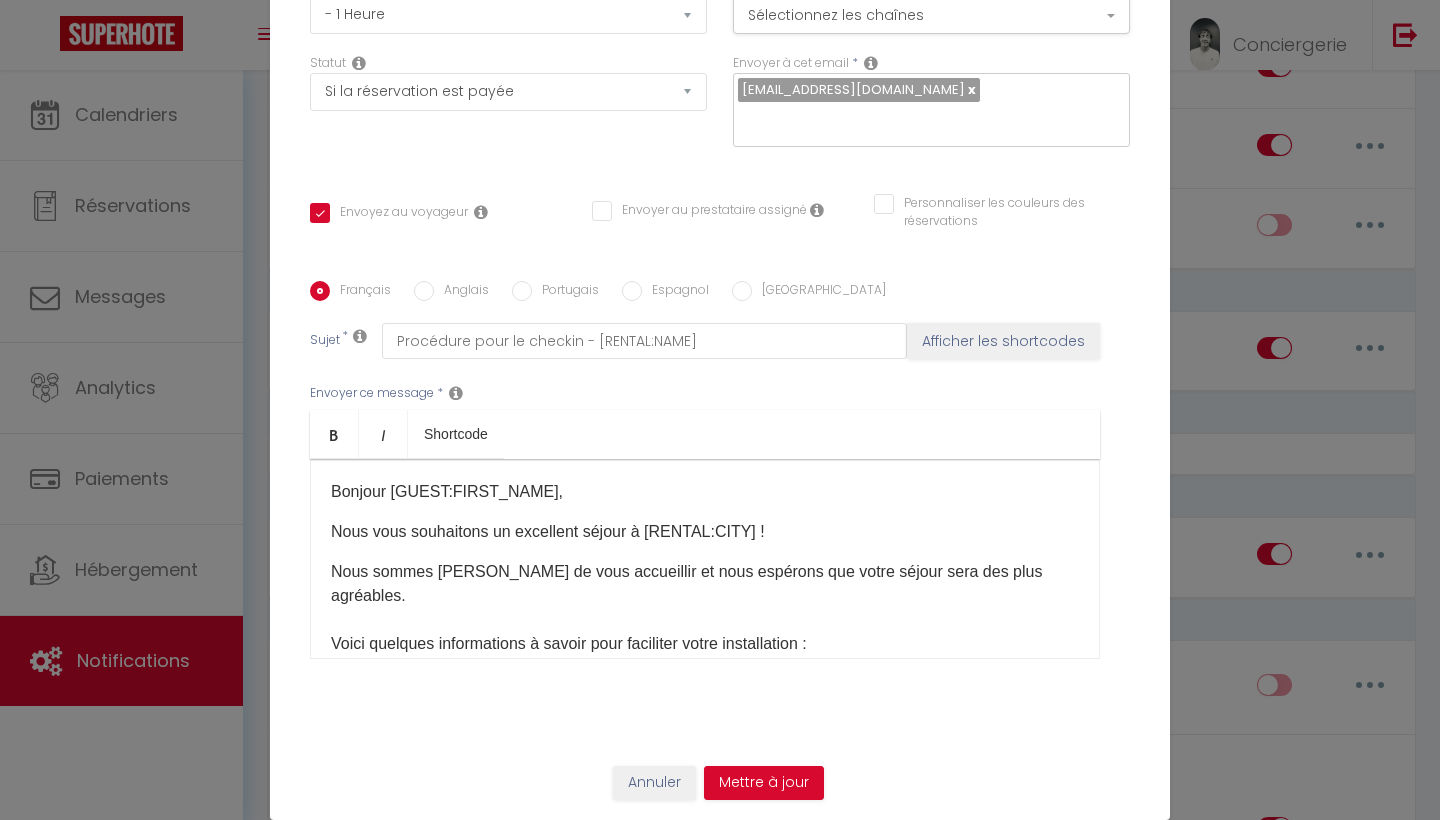 checkbox on "true" 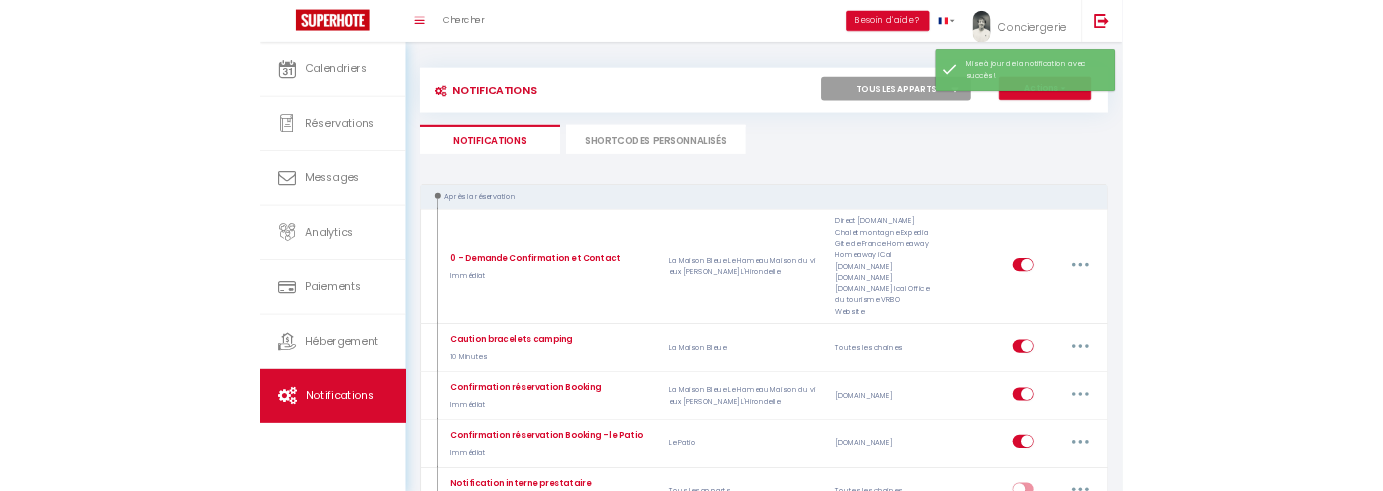 scroll, scrollTop: 0, scrollLeft: 0, axis: both 